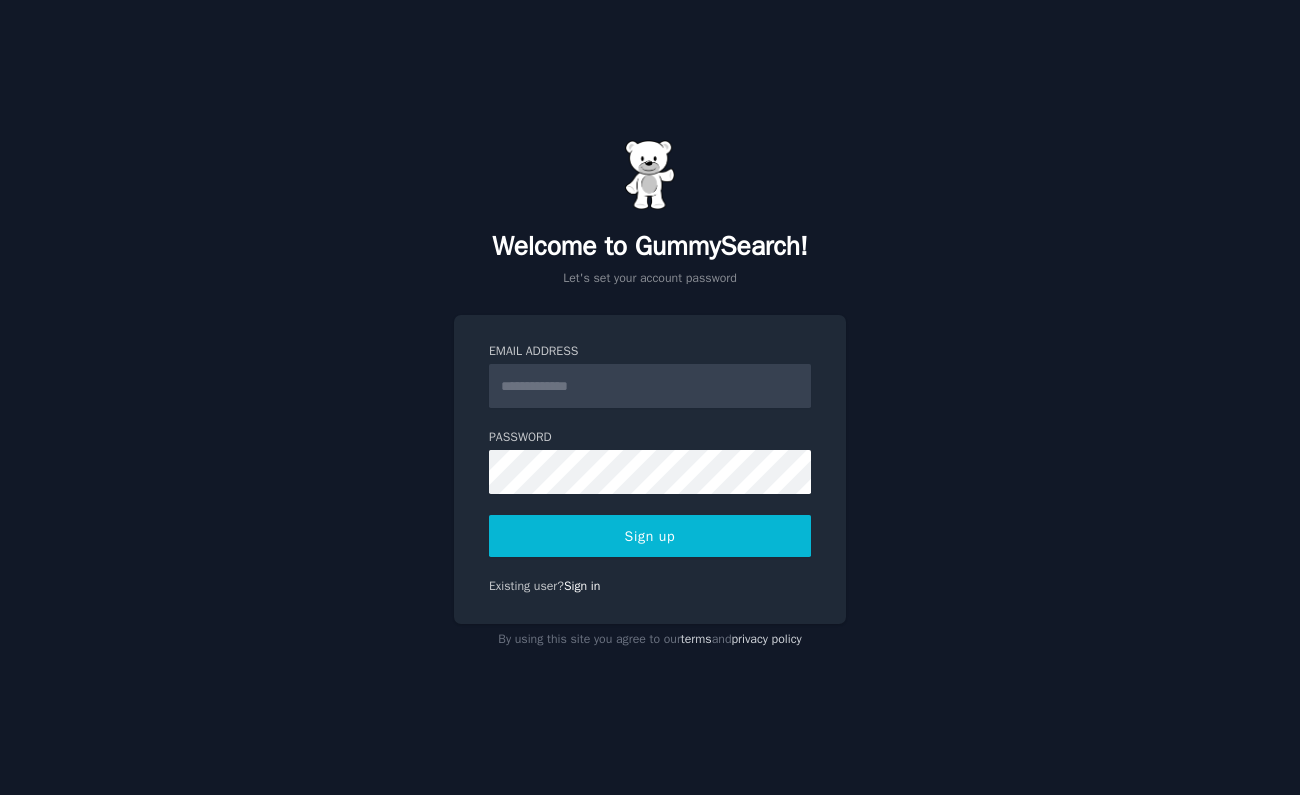 scroll, scrollTop: 0, scrollLeft: 0, axis: both 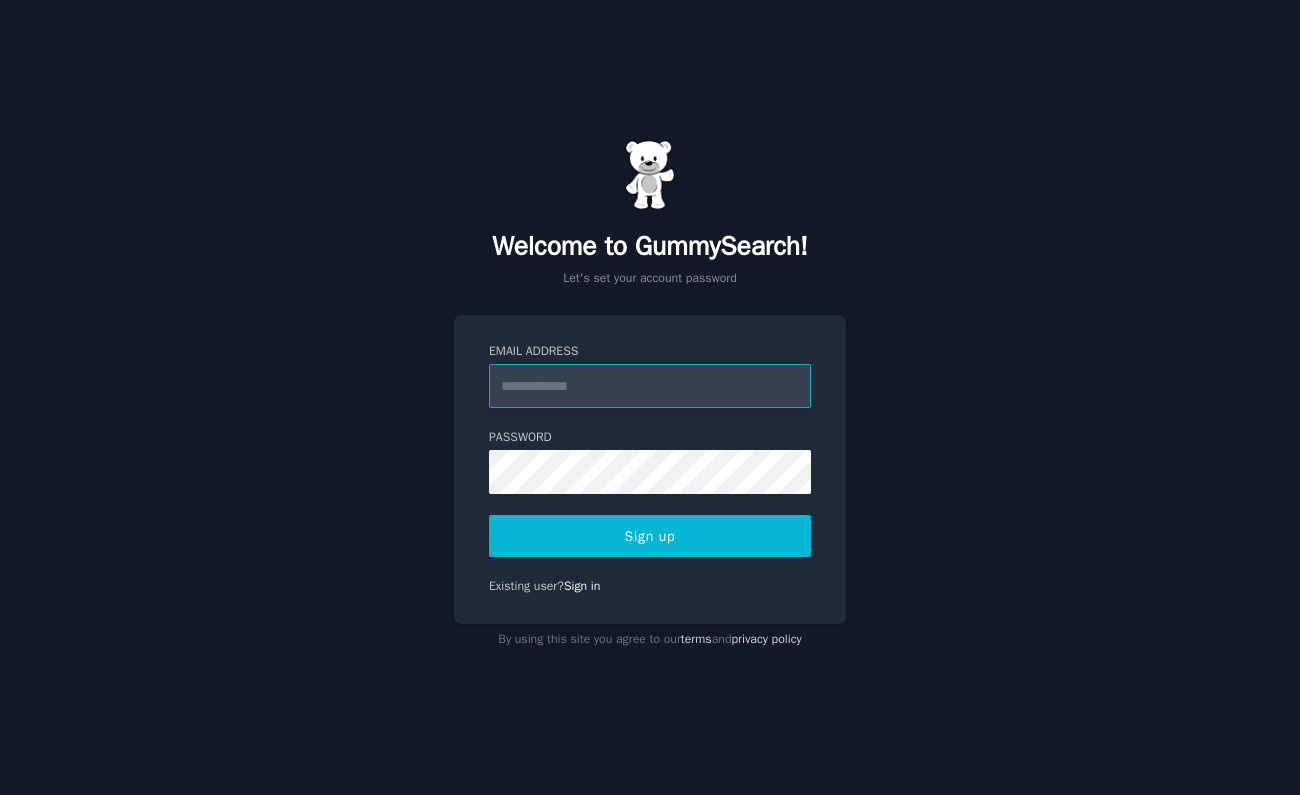 click on "Email Address" at bounding box center [650, 386] 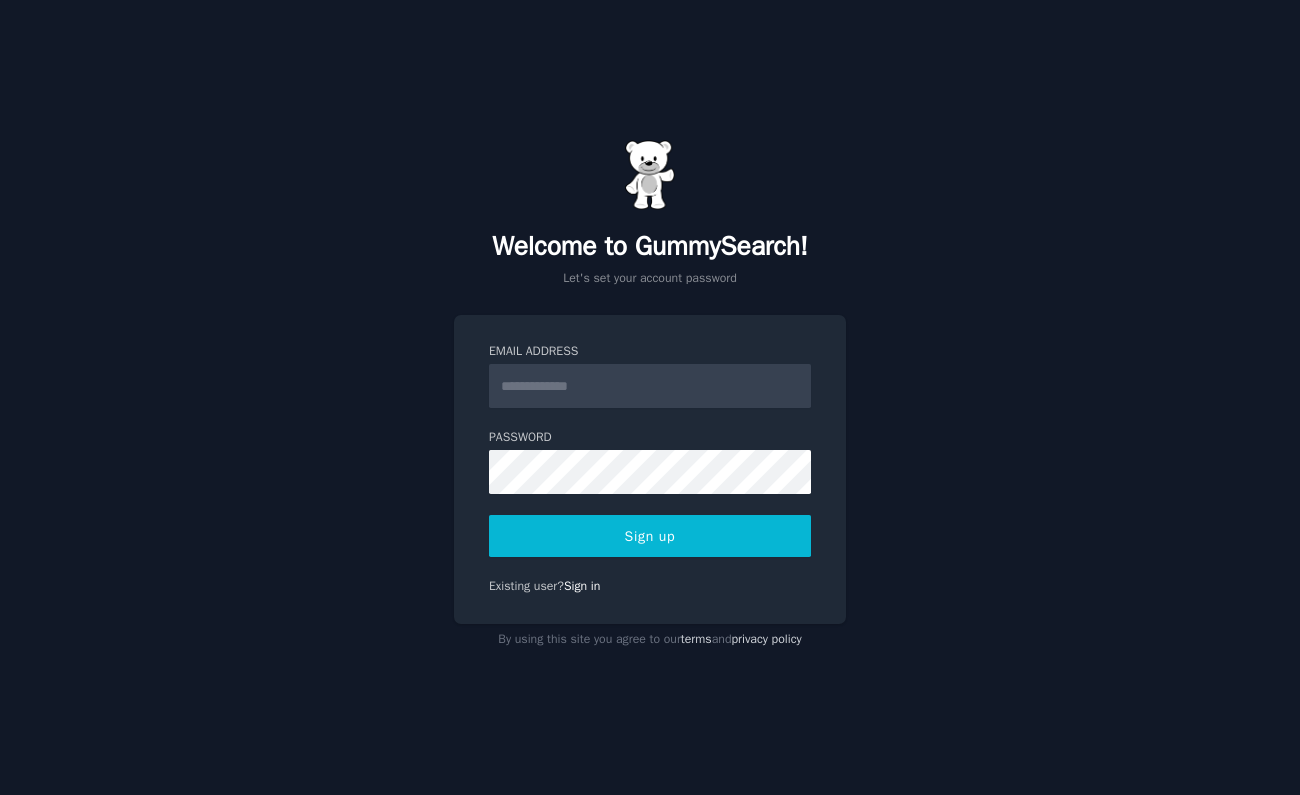 click on "Welcome to GummySearch! Let's set your account password Email Address Password Sign up Existing user?  Sign in By using this site you agree to our  terms  and  privacy policy" at bounding box center [650, 397] 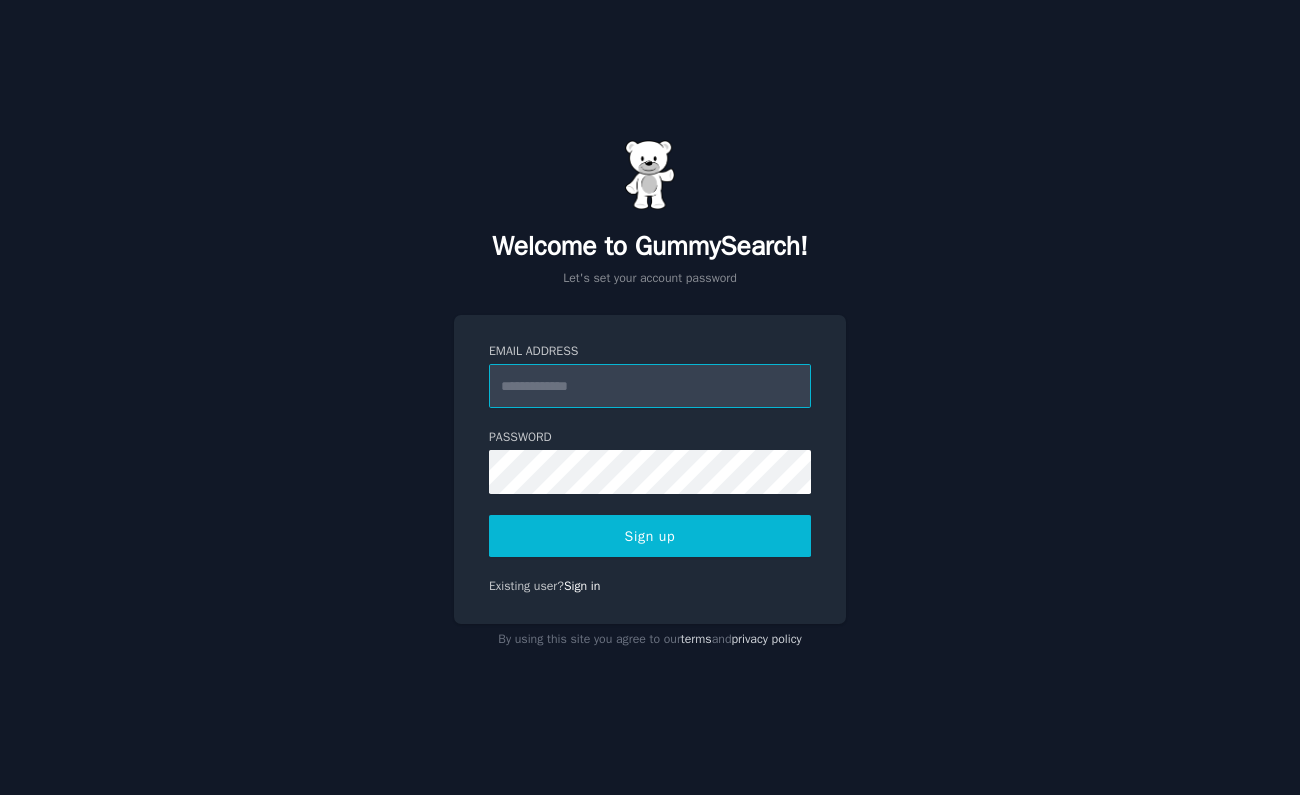 click on "Email Address" at bounding box center (650, 386) 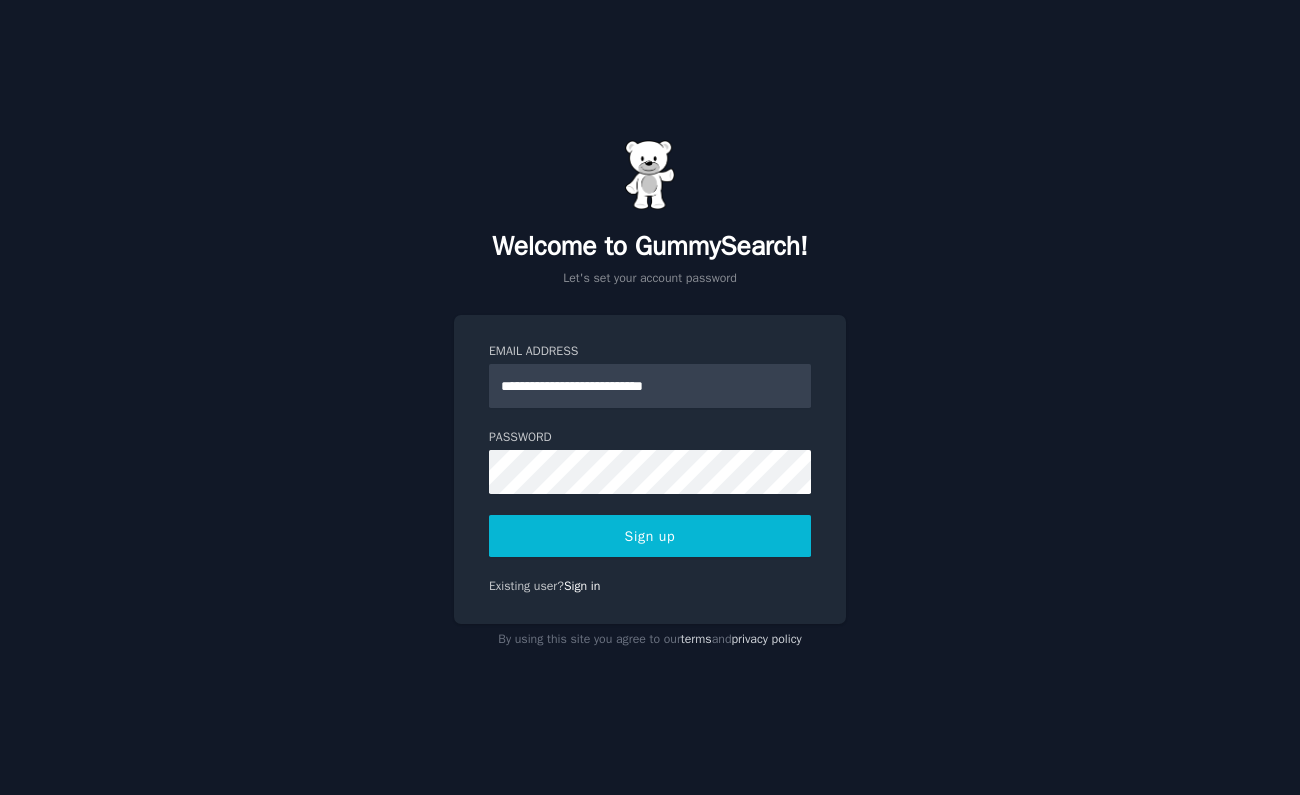 click on "**********" at bounding box center (650, 397) 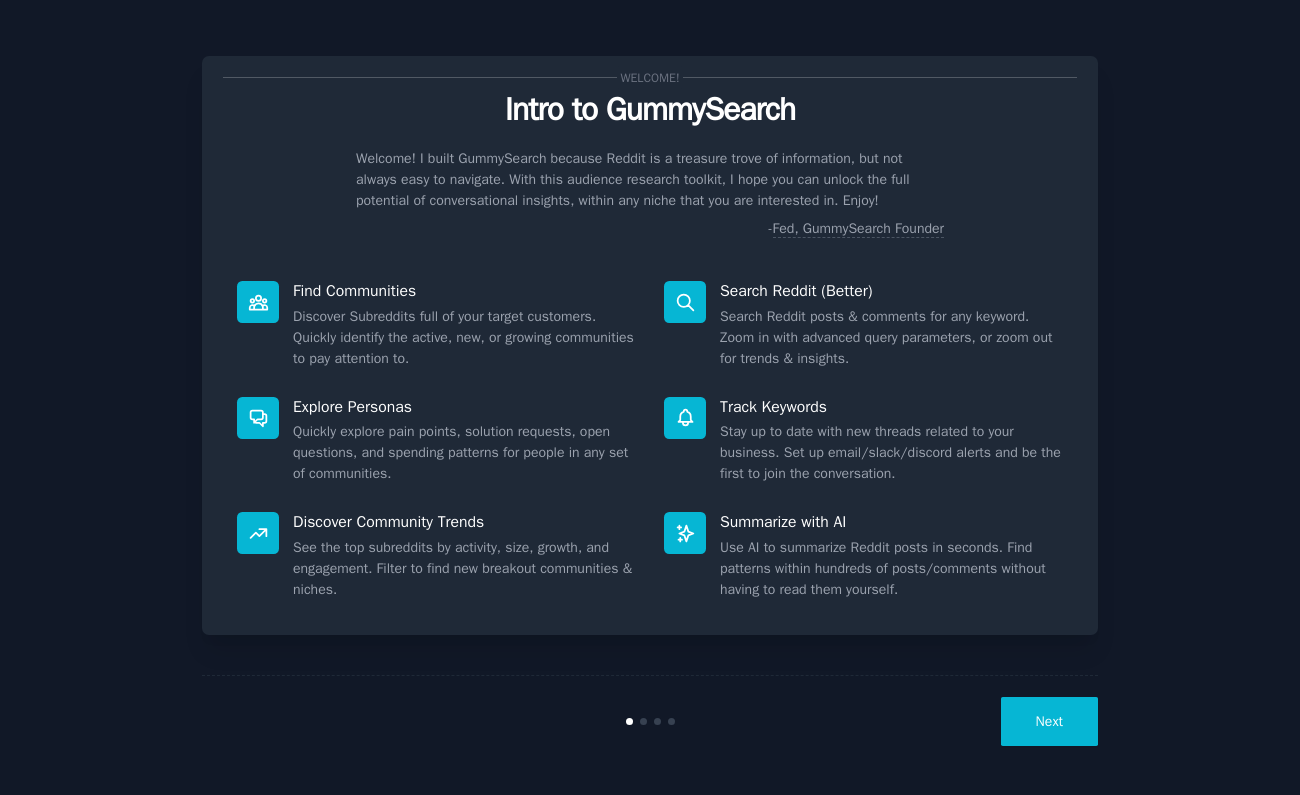 scroll, scrollTop: 0, scrollLeft: 0, axis: both 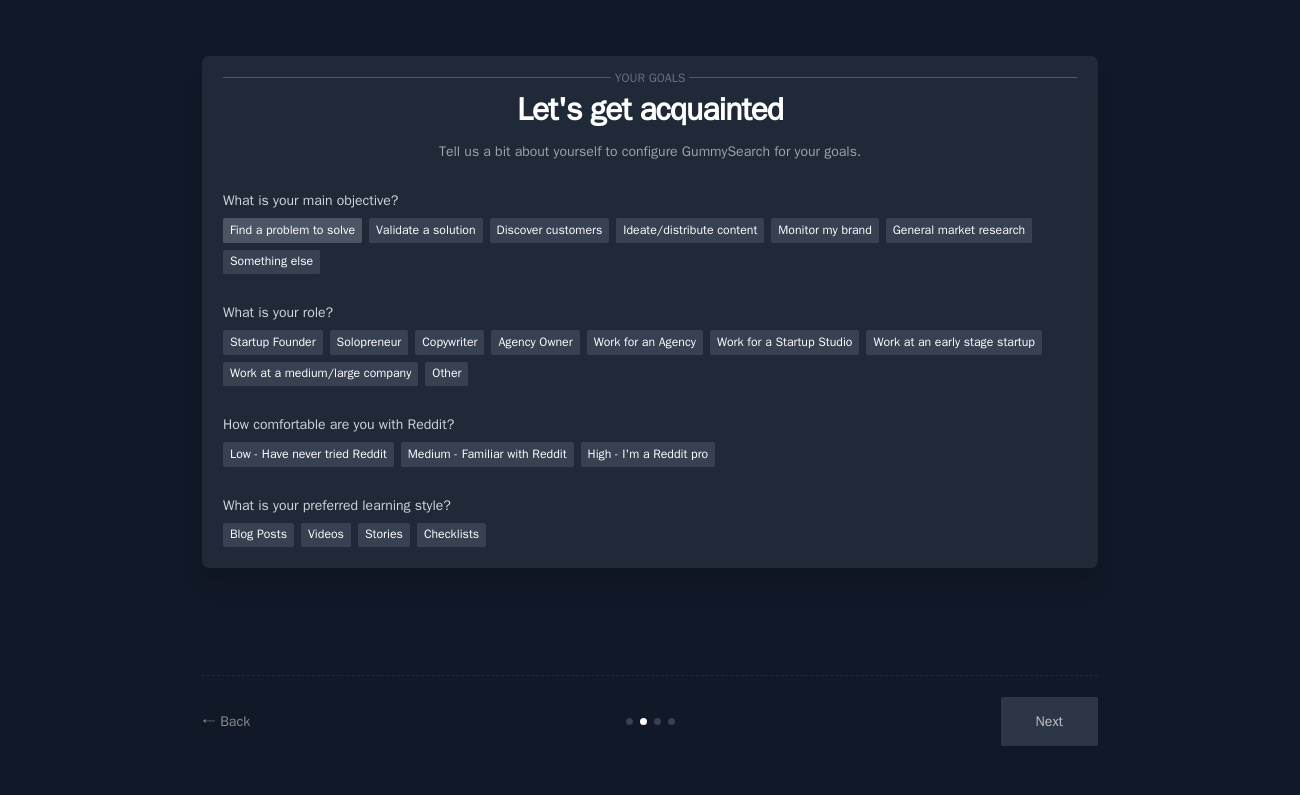 click on "Find a problem to solve" at bounding box center [292, 230] 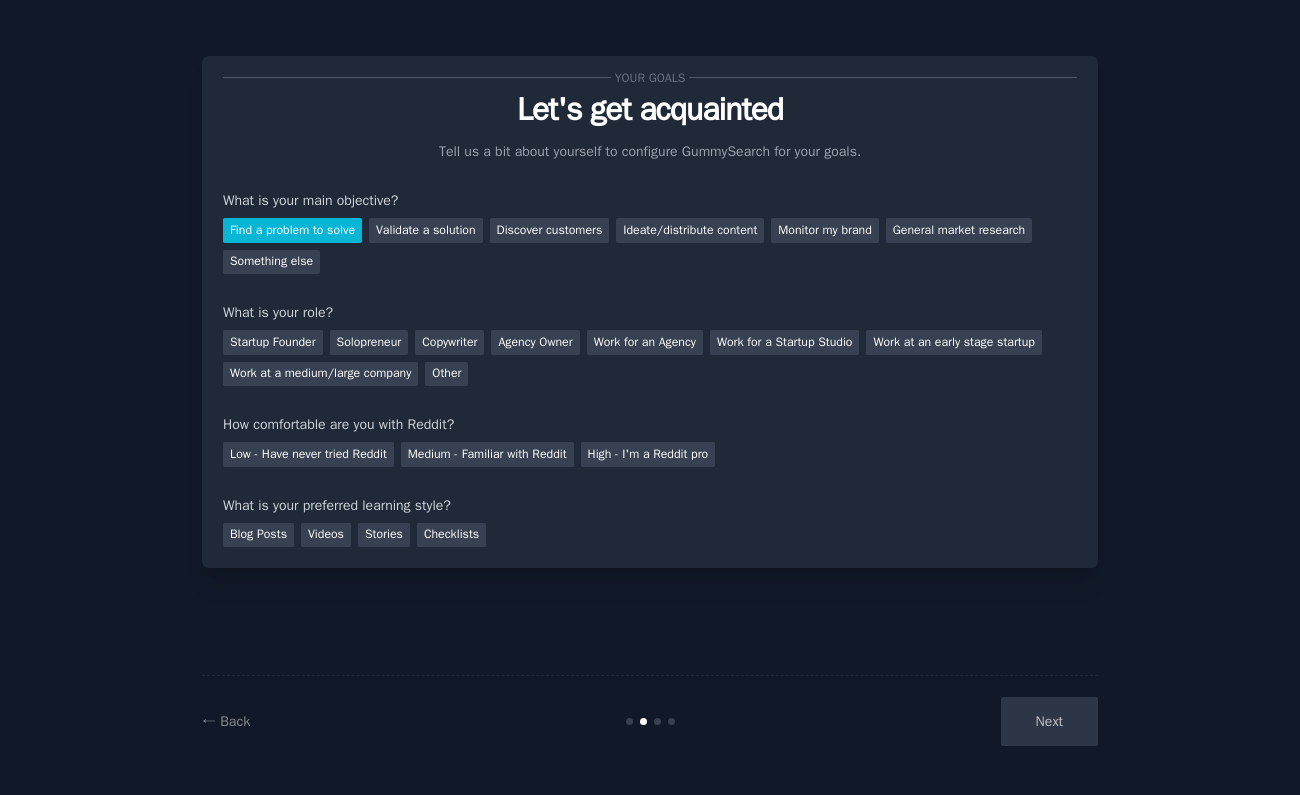 click on "Next" at bounding box center (948, 721) 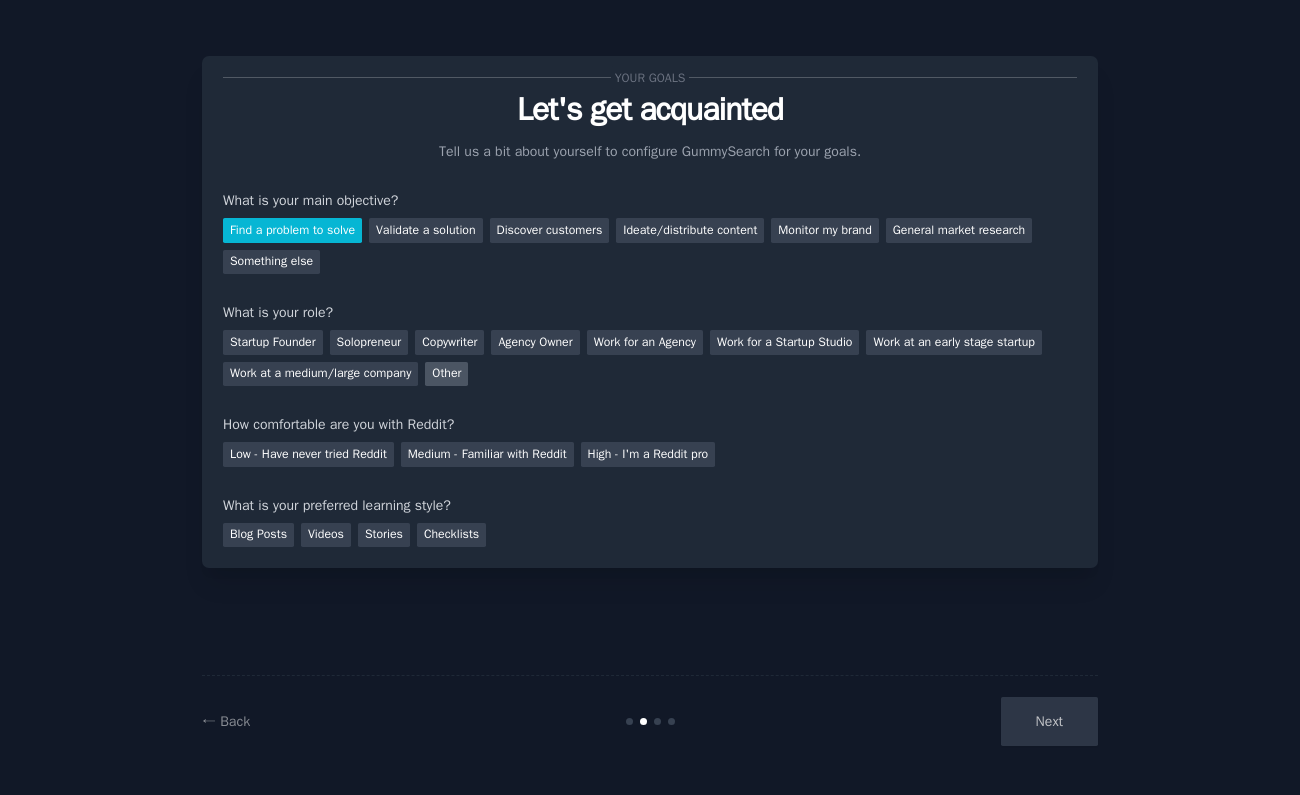 click on "Other" at bounding box center [446, 374] 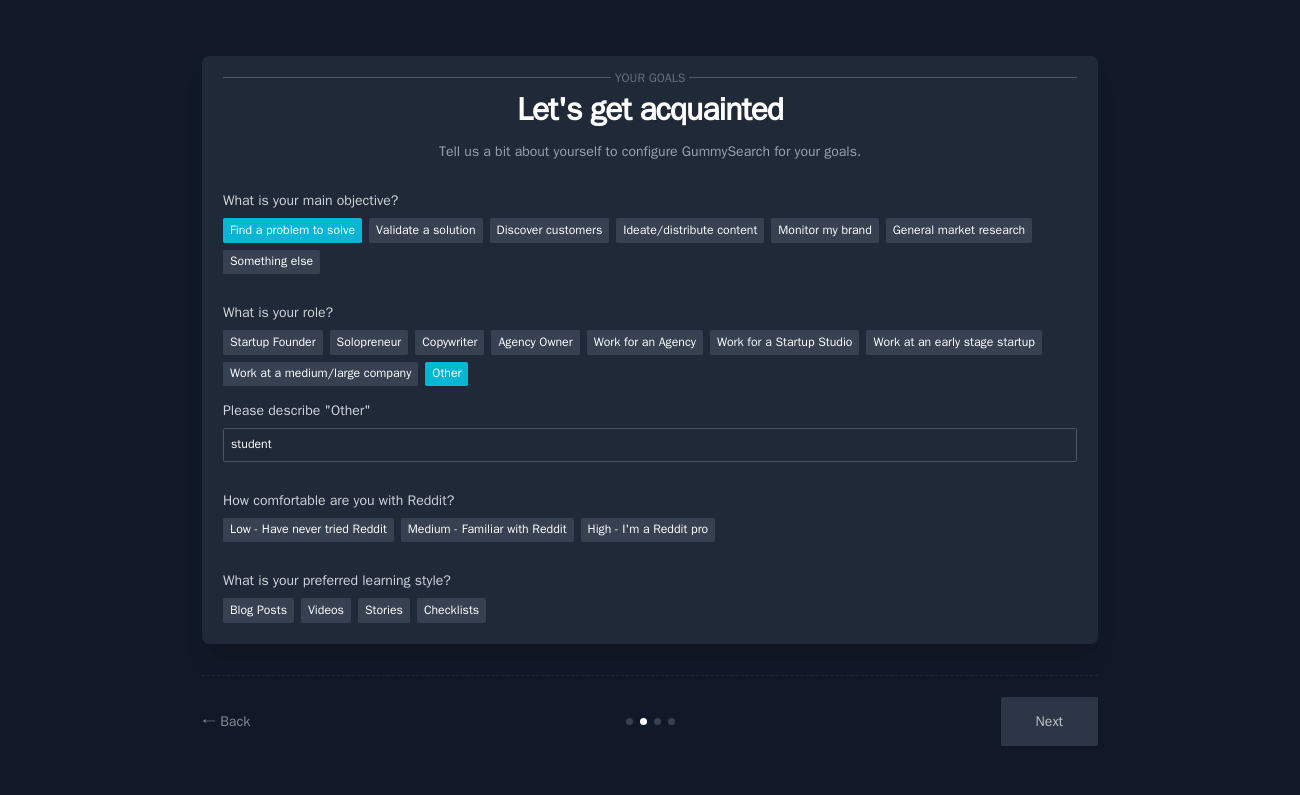 type on "student" 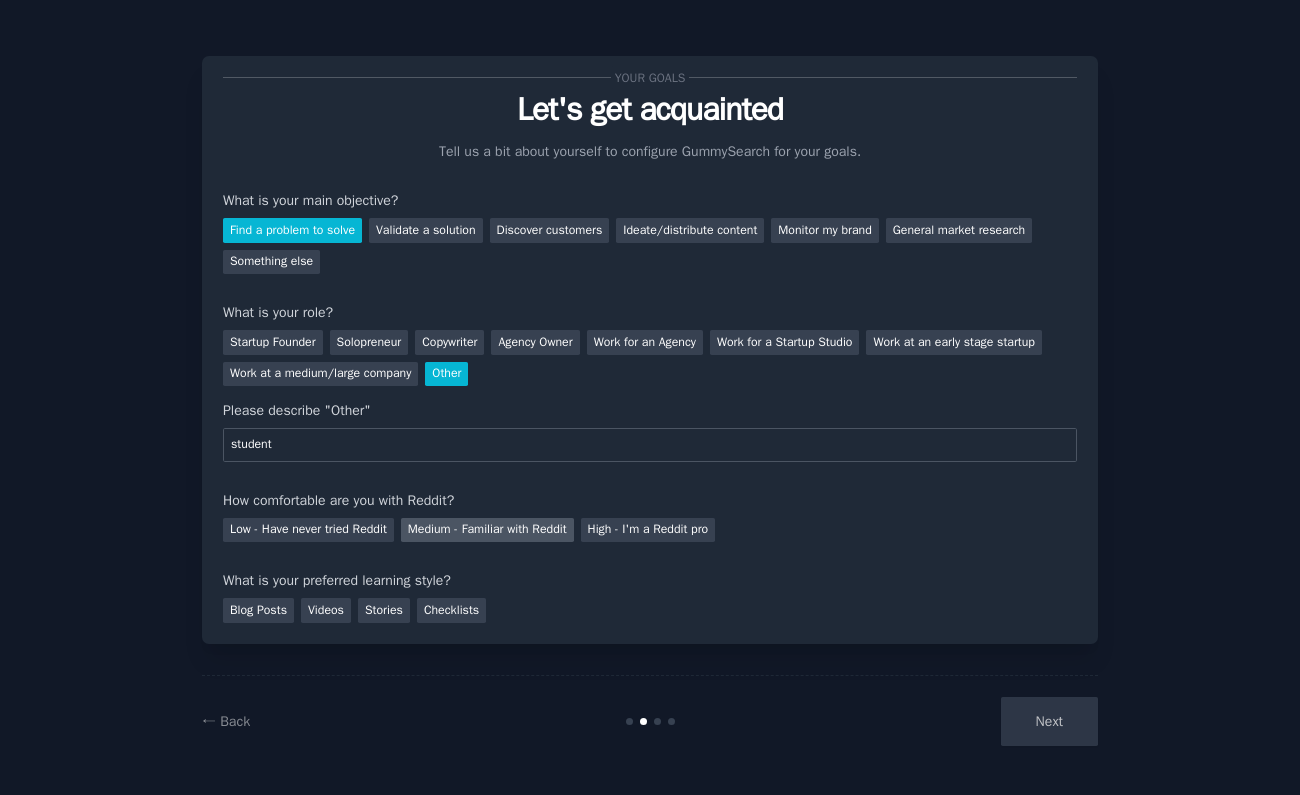 click on "Medium - Familiar with Reddit" at bounding box center [487, 530] 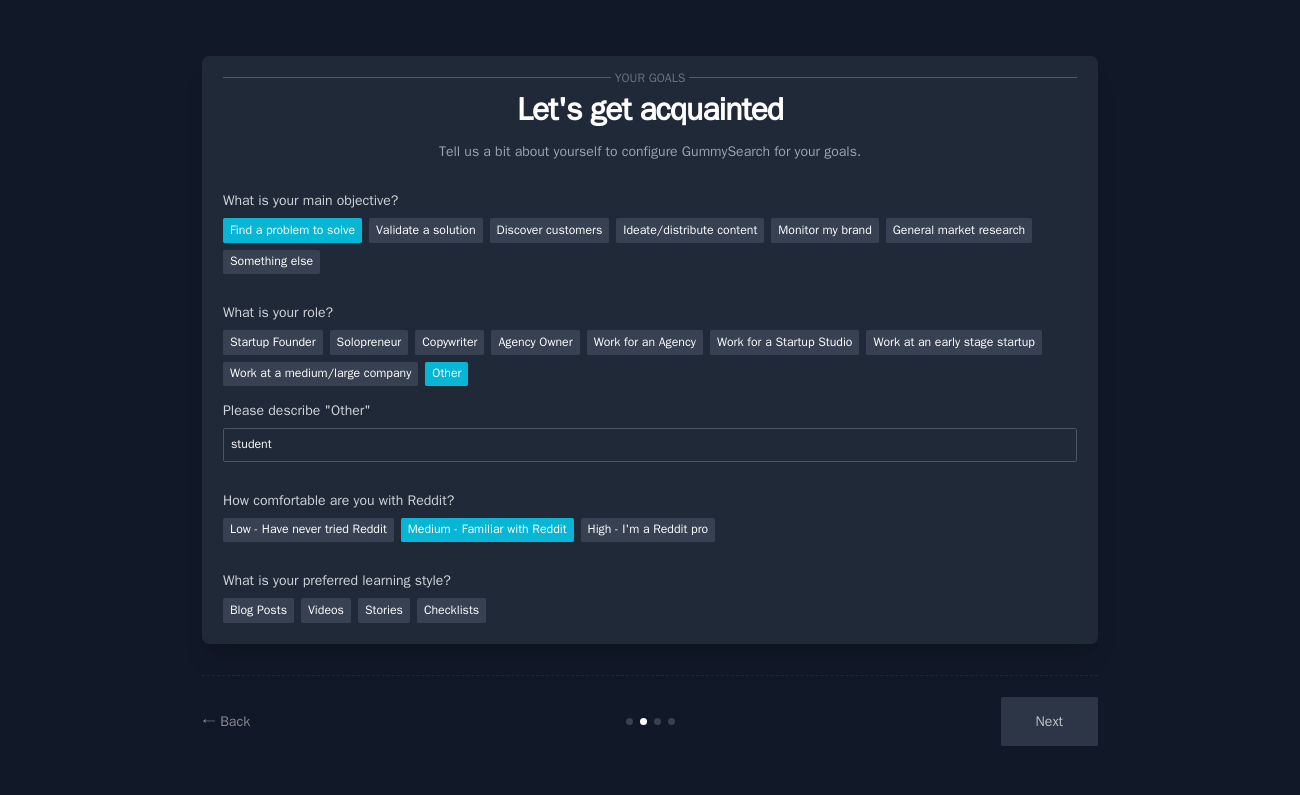 click on "Your goals Let's get acquainted Tell us a bit about yourself to configure GummySearch for your goals. What is your main objective? Find a problem to solve Validate a solution Discover customers Ideate/distribute content Monitor my brand General market research Something else What is your role? Startup Founder Solopreneur Copywriter Agency Owner Work for an Agency Work for a Startup Studio Work at an early stage startup Work at a medium/large company Other Please describe "Other" student How comfortable are you with Reddit? Low - Have never tried Reddit Medium - Familiar with Reddit High - I'm a Reddit pro What is your preferred learning style? Blog Posts Videos Stories Checklists" at bounding box center (650, 350) 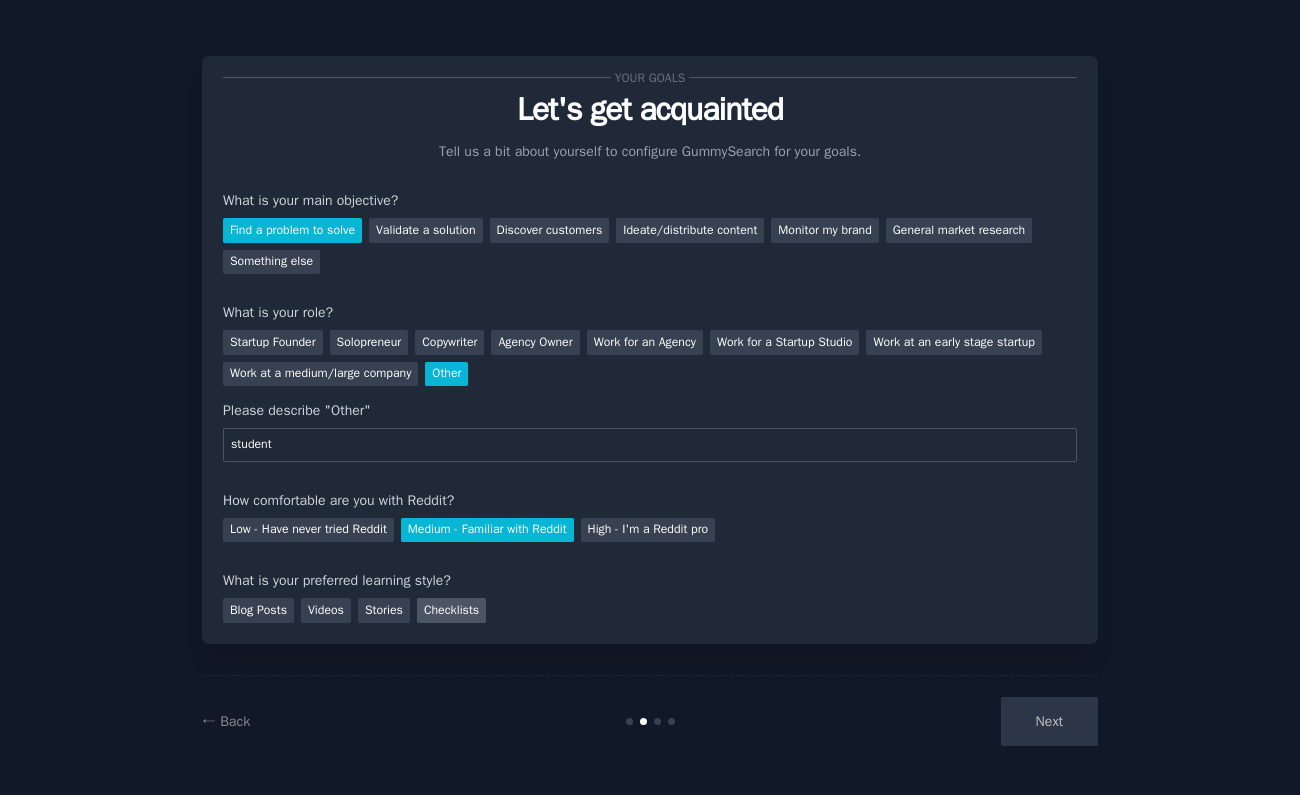 click on "Checklists" at bounding box center (451, 610) 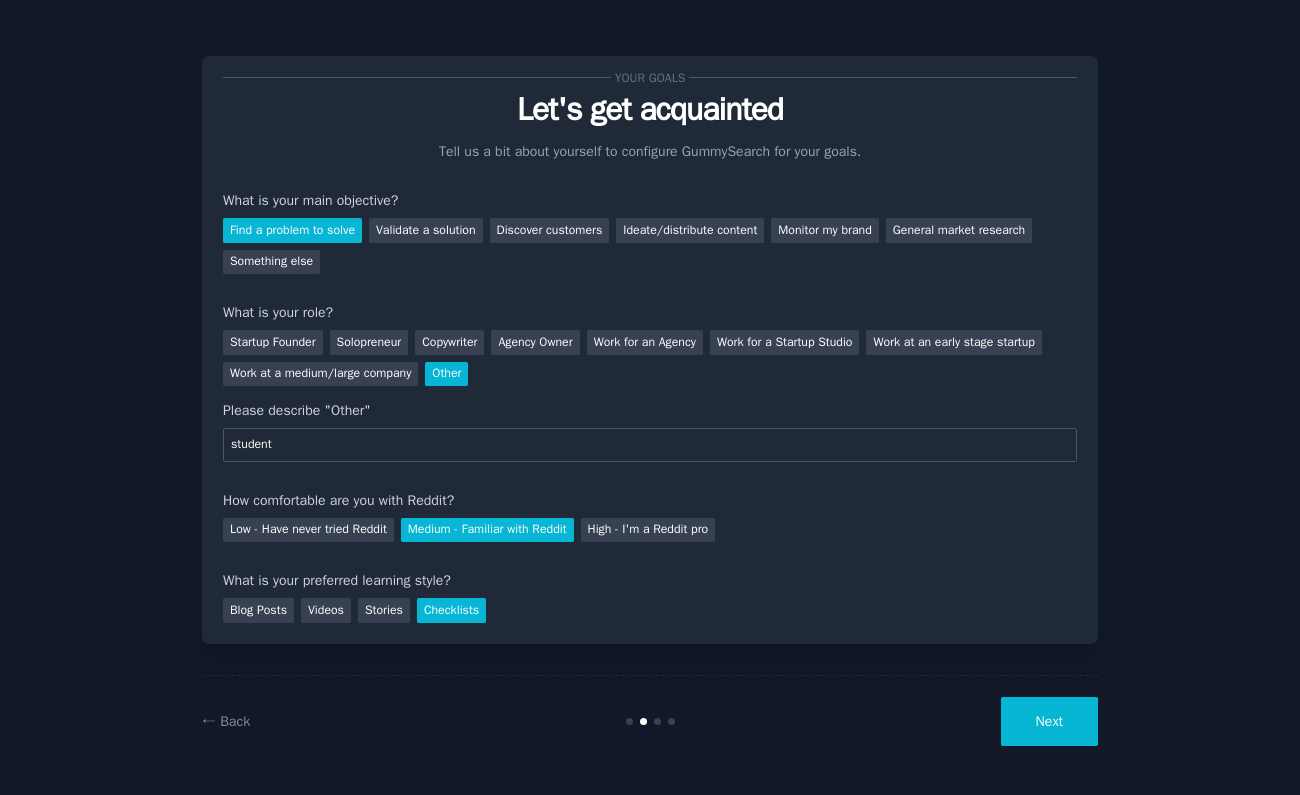 click on "Next" at bounding box center [1049, 721] 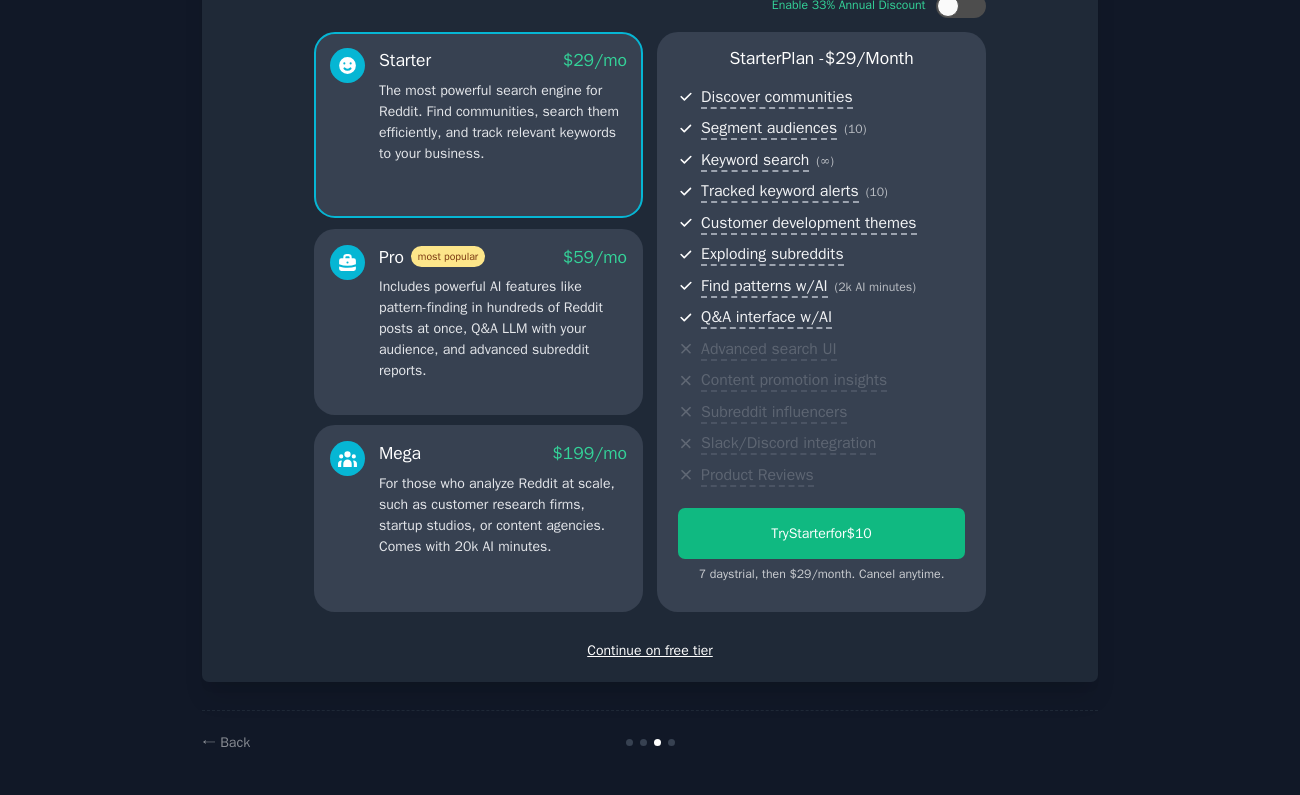 scroll, scrollTop: 146, scrollLeft: 0, axis: vertical 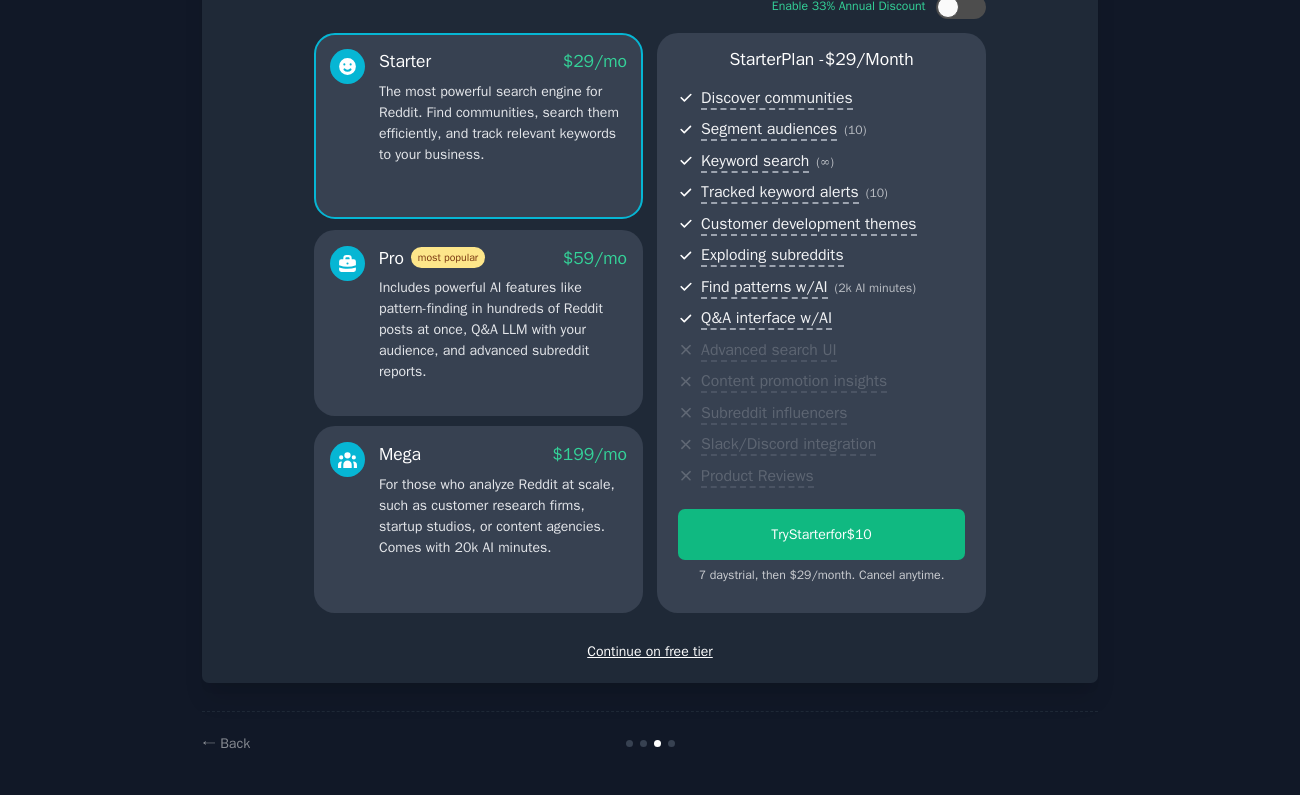 click on "Continue on free tier" at bounding box center [650, 651] 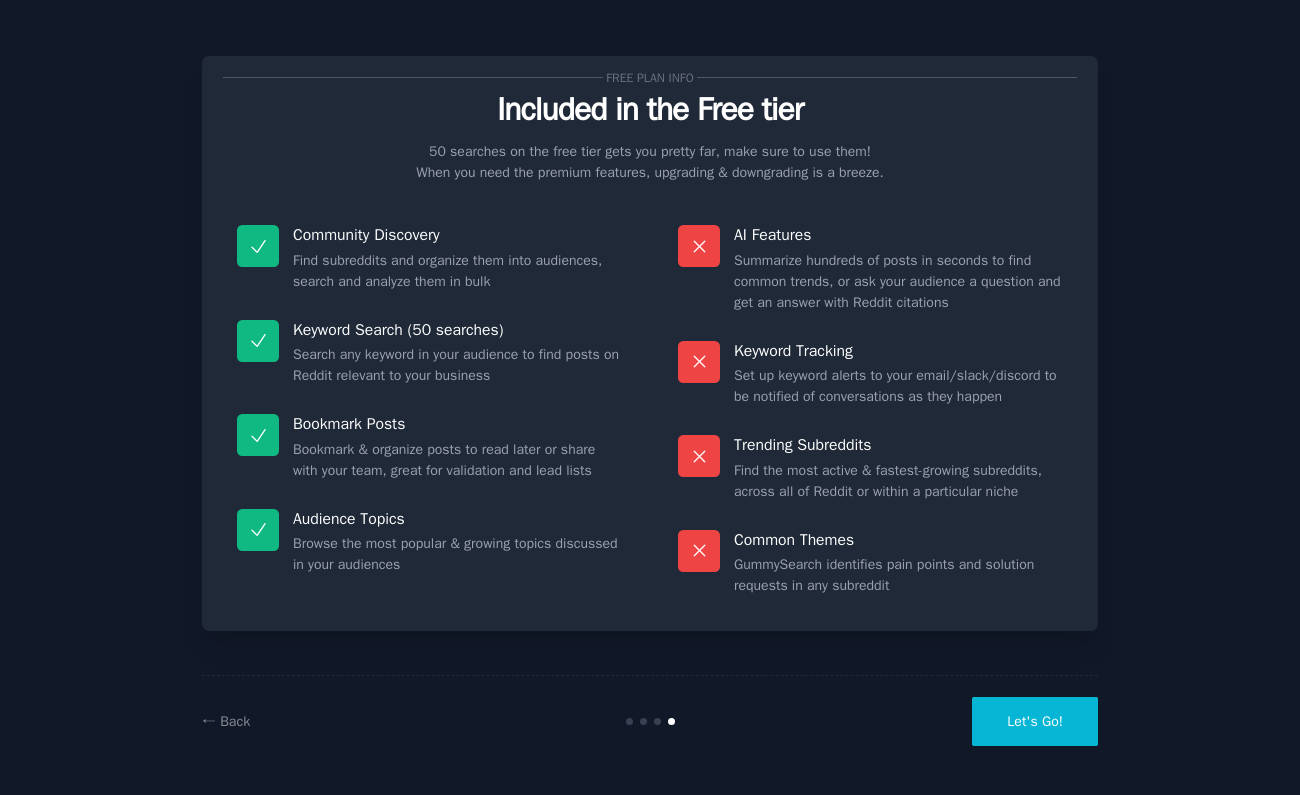 scroll, scrollTop: 0, scrollLeft: 0, axis: both 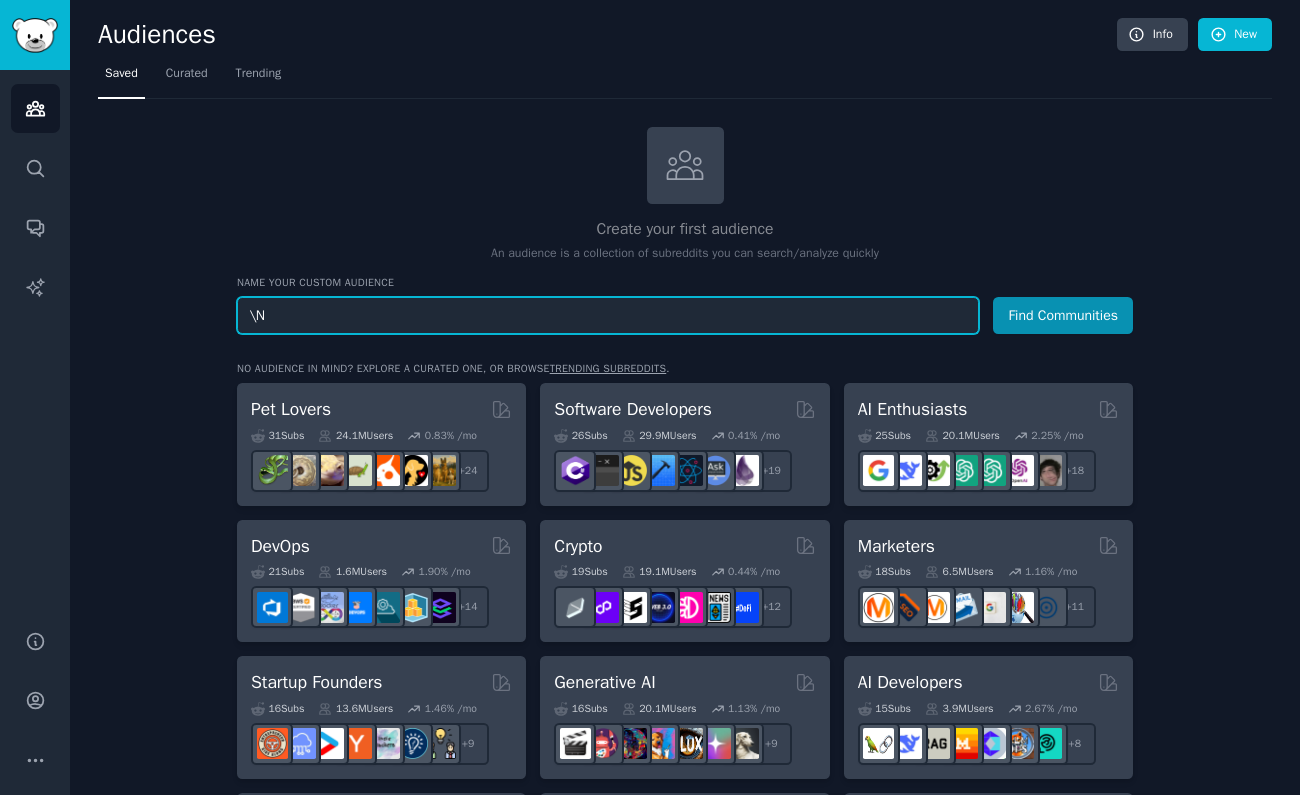 type on "\" 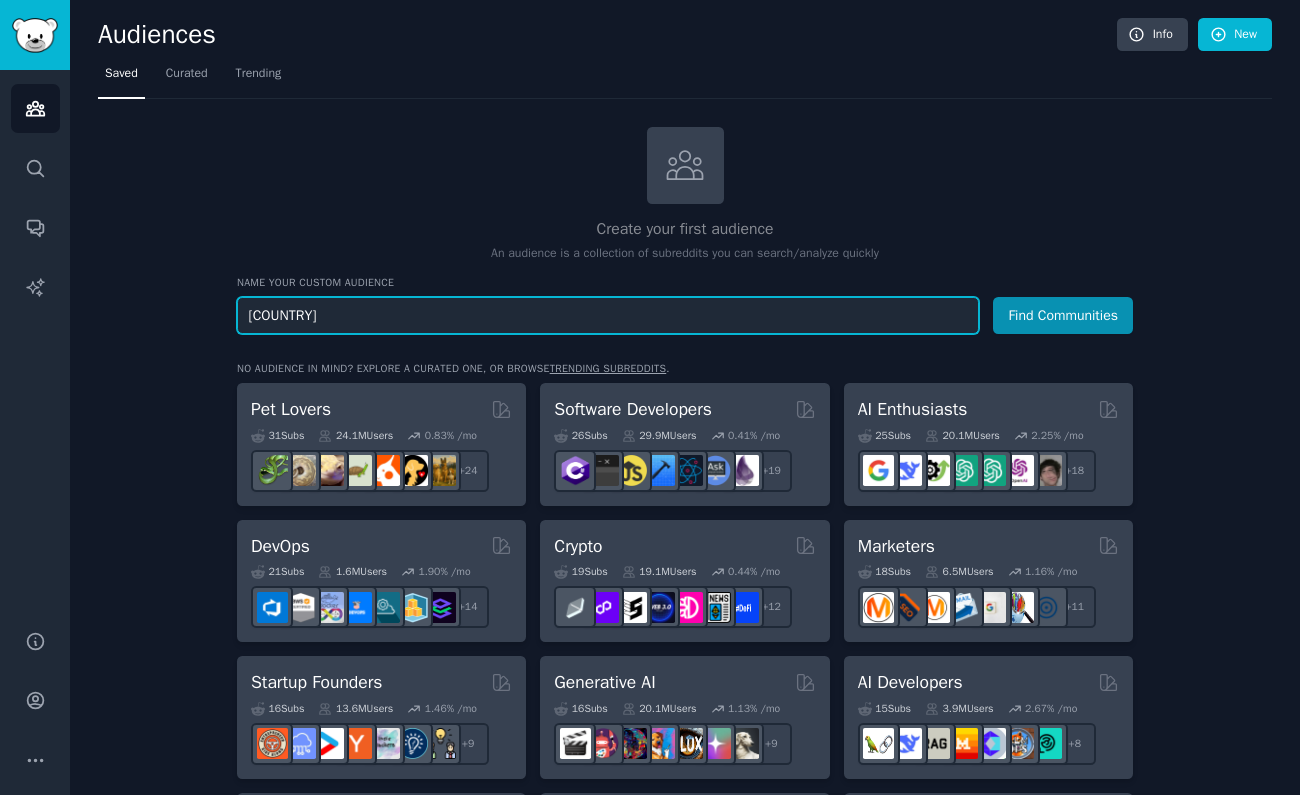 type on "[COUNTRY]" 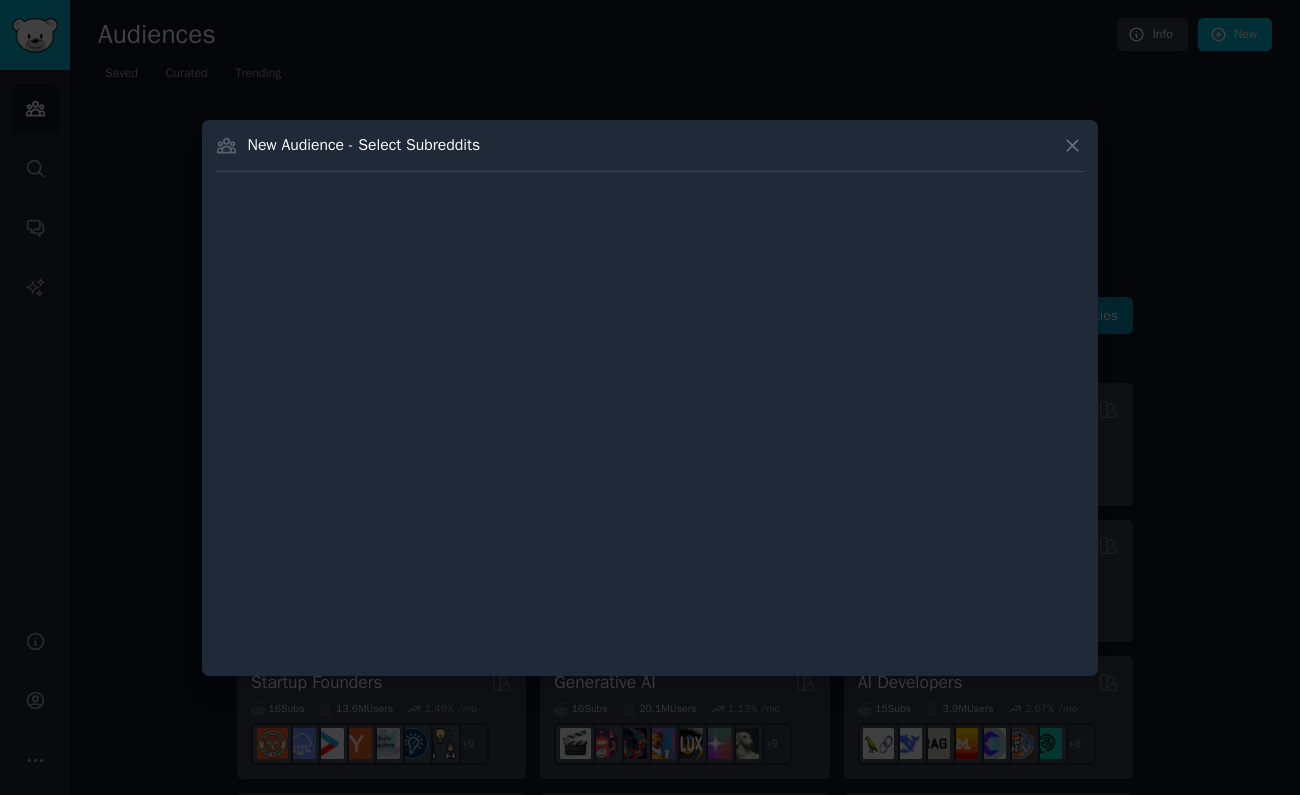 type 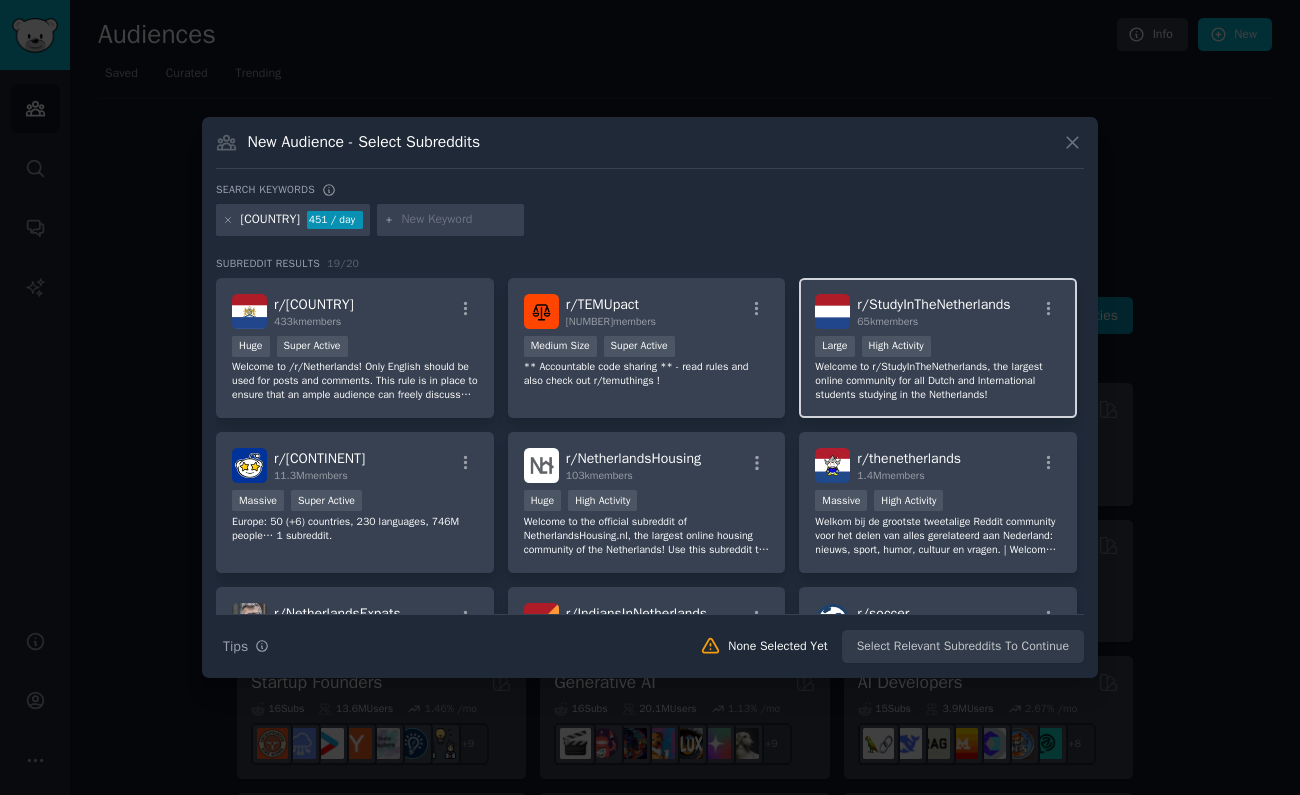 scroll, scrollTop: 0, scrollLeft: 0, axis: both 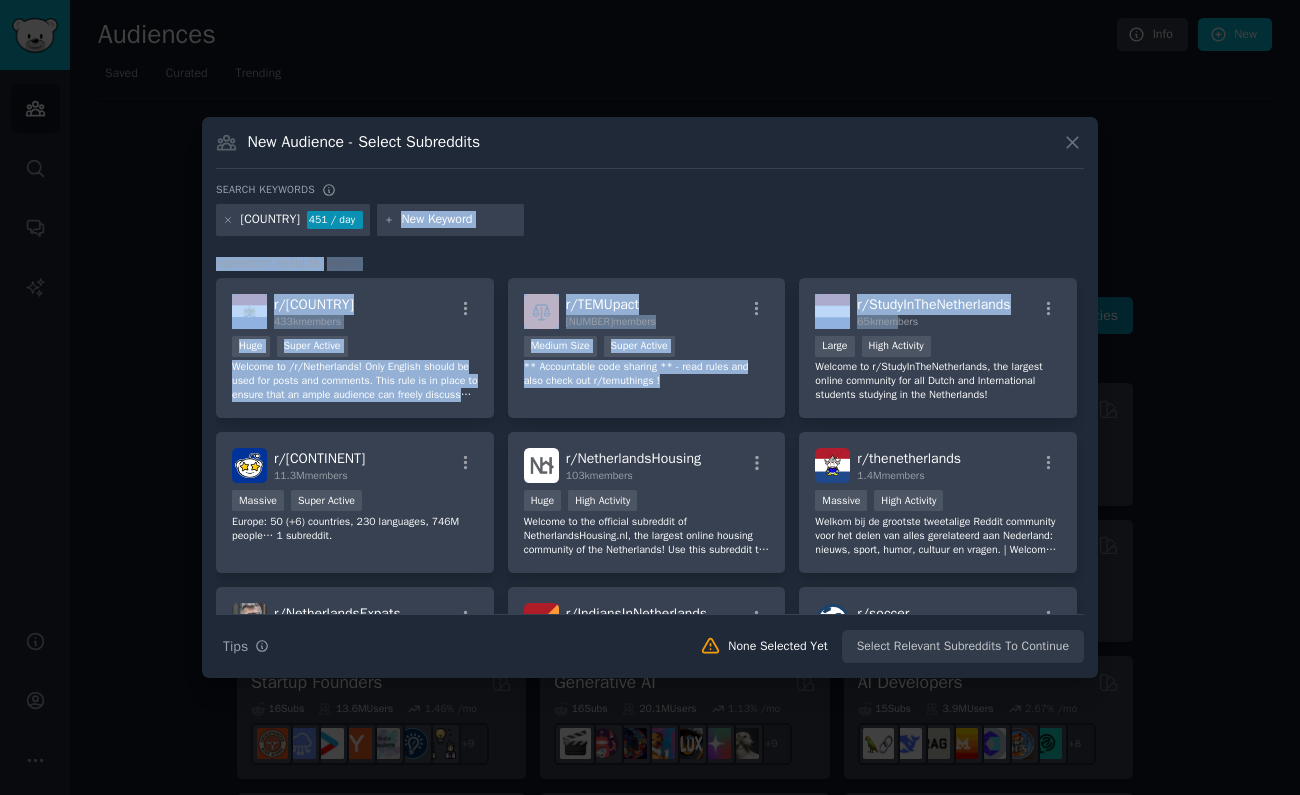 drag, startPoint x: 891, startPoint y: 320, endPoint x: 902, endPoint y: 235, distance: 85.70881 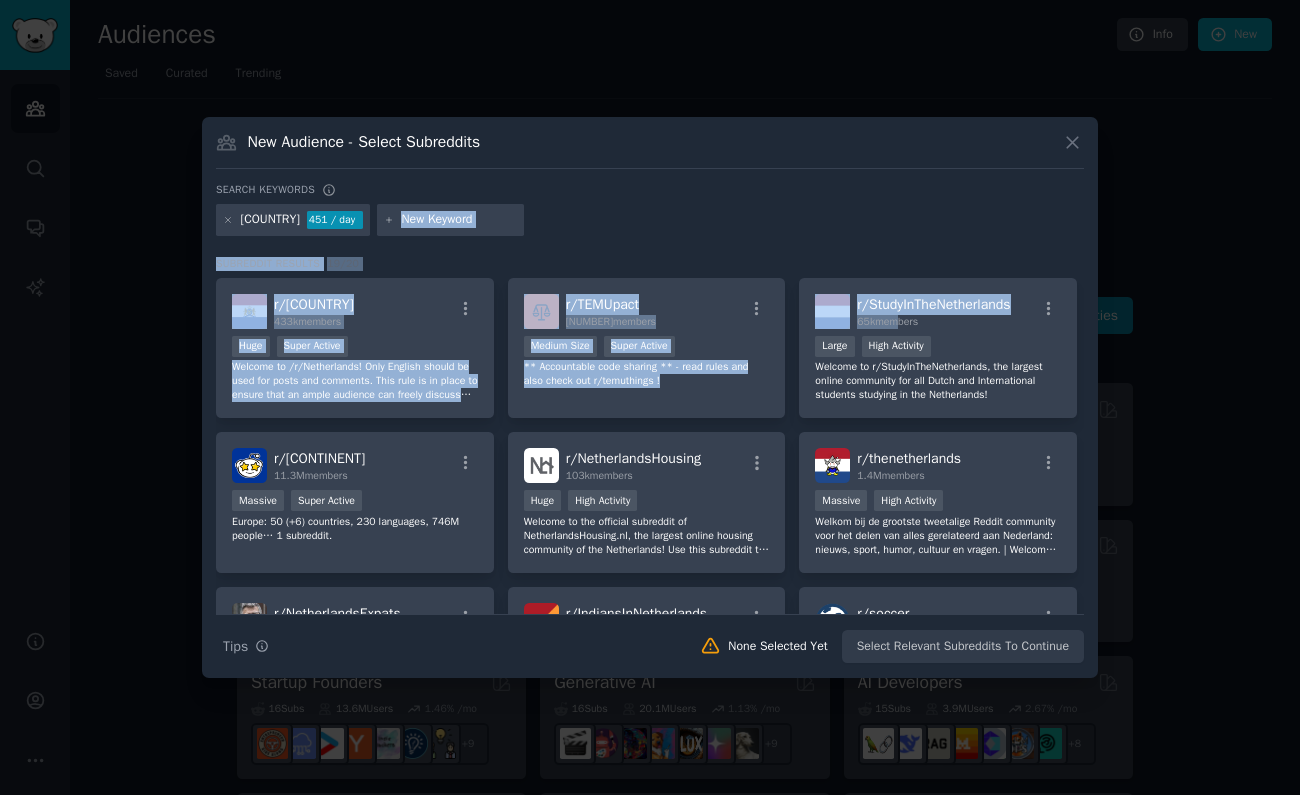 click on "[COUNTRY] 451 / day Subreddit Results 19  /  20 r/[COUNTRY] 433k  members Huge Super Active Welcome to /r/[COUNTRY]!
Only English should be used for posts and comments. This rule is in place to ensure that an ample audience can freely discuss life in the [COUNTRY] under a widely-spoken common tongue. Furthermore, content and discussions should contain topics concerning daily life in the [COUNTRY]. See rules for more information.
Sincerely, old.reddit.com/r/netherlands r/ TEMUpact 4k  members Medium Size Super Active ** Accountable code sharing ** - read rules and also check out r/temuthings ! r/ StudyInTheNetherlands 65k  members Large High Activity Welcome to r/StudyInTheNetherlands, the largest online community for all Dutch and International students studying in the [COUNTRY]! r/ europe 11.3M  members Massive Super Active Europe: 50 (+6) countries, 230 languages, 746M people… 1 subreddit. r/ NetherlandsHousing 103k  members Huge High Activity r/ thenetherlands 1.4M  members" at bounding box center (650, 423) 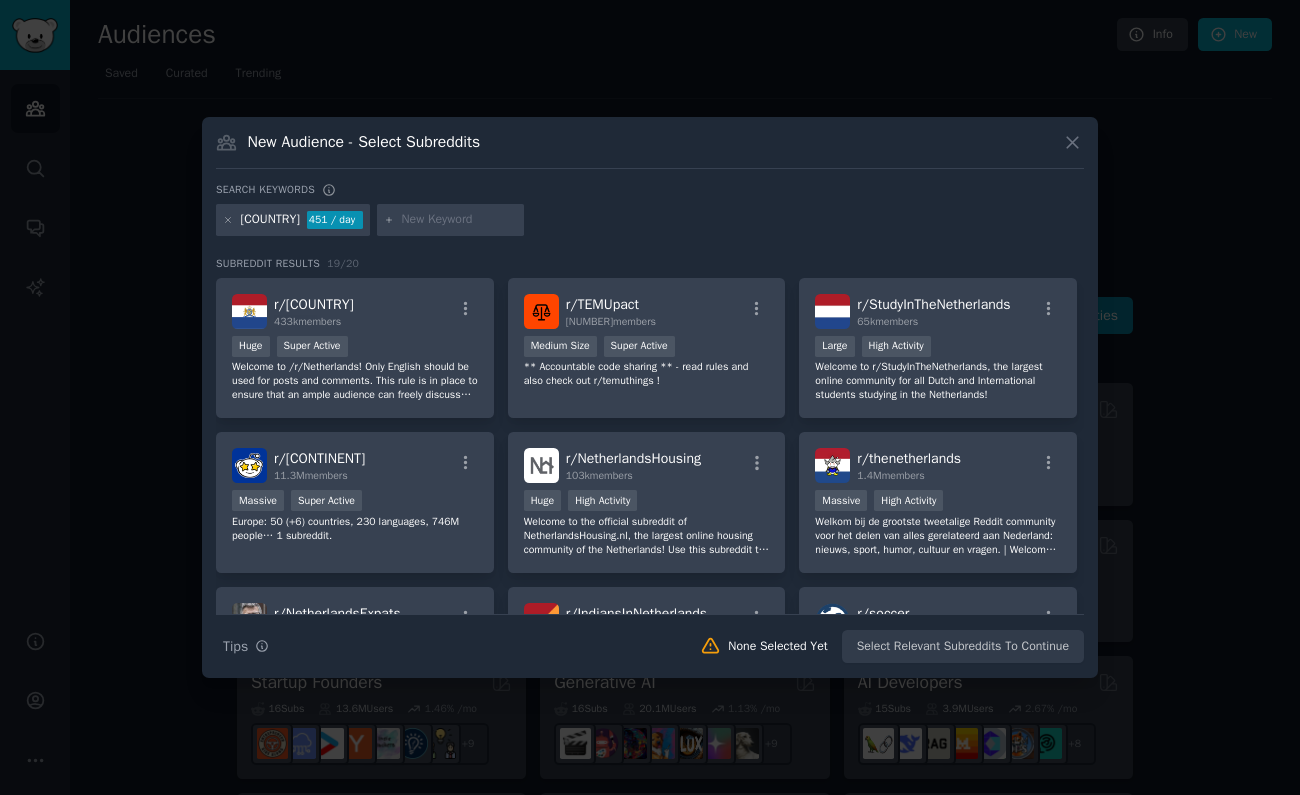 click on "[COUNTRY] 451 / day" at bounding box center [650, 223] 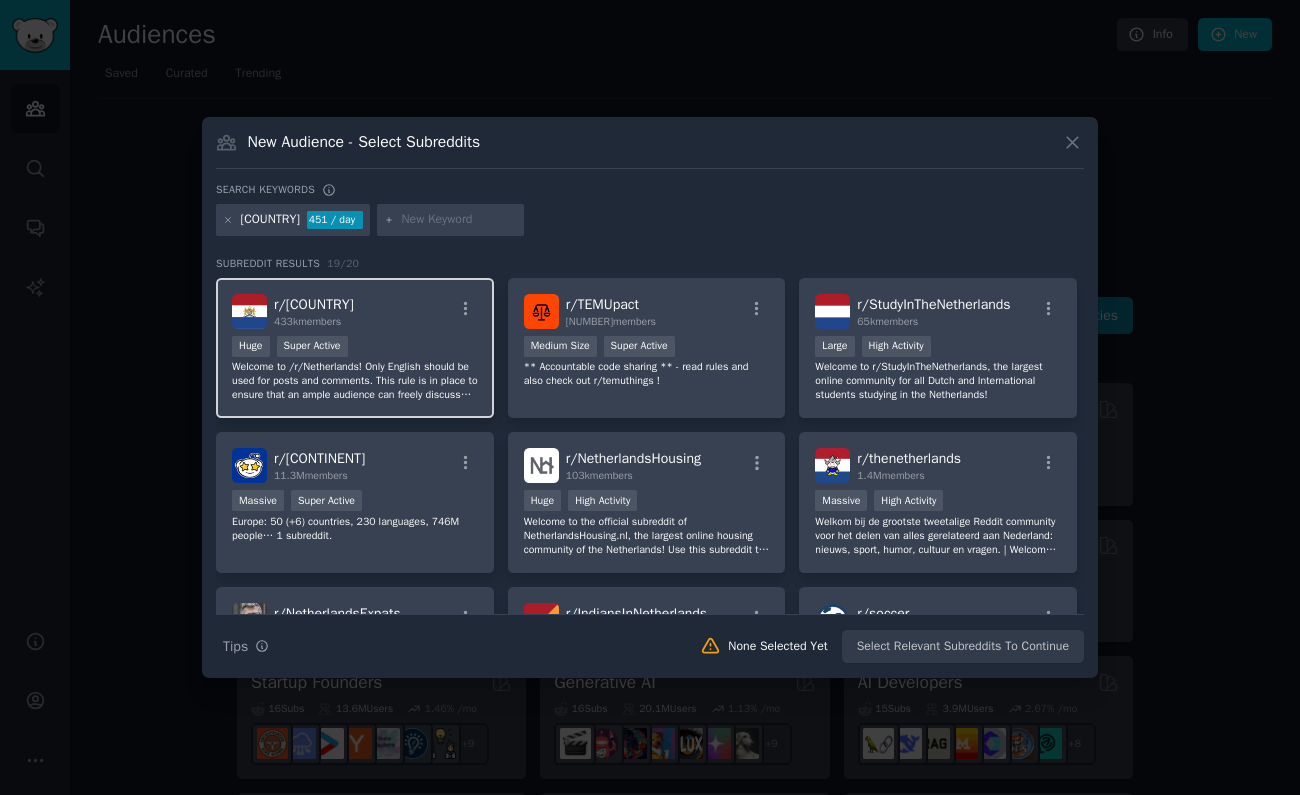 click on "Welcome to /r/Netherlands!
Only English should be used for posts and comments. This rule is in place to ensure that an ample audience can freely discuss life in the Netherlands under a widely-spoken common tongue. Furthermore, content and discussions should contain topics concerning daily life in the Netherlands. See rules for more information.
Sincerely, old.reddit.com/r/netherlands" at bounding box center (355, 381) 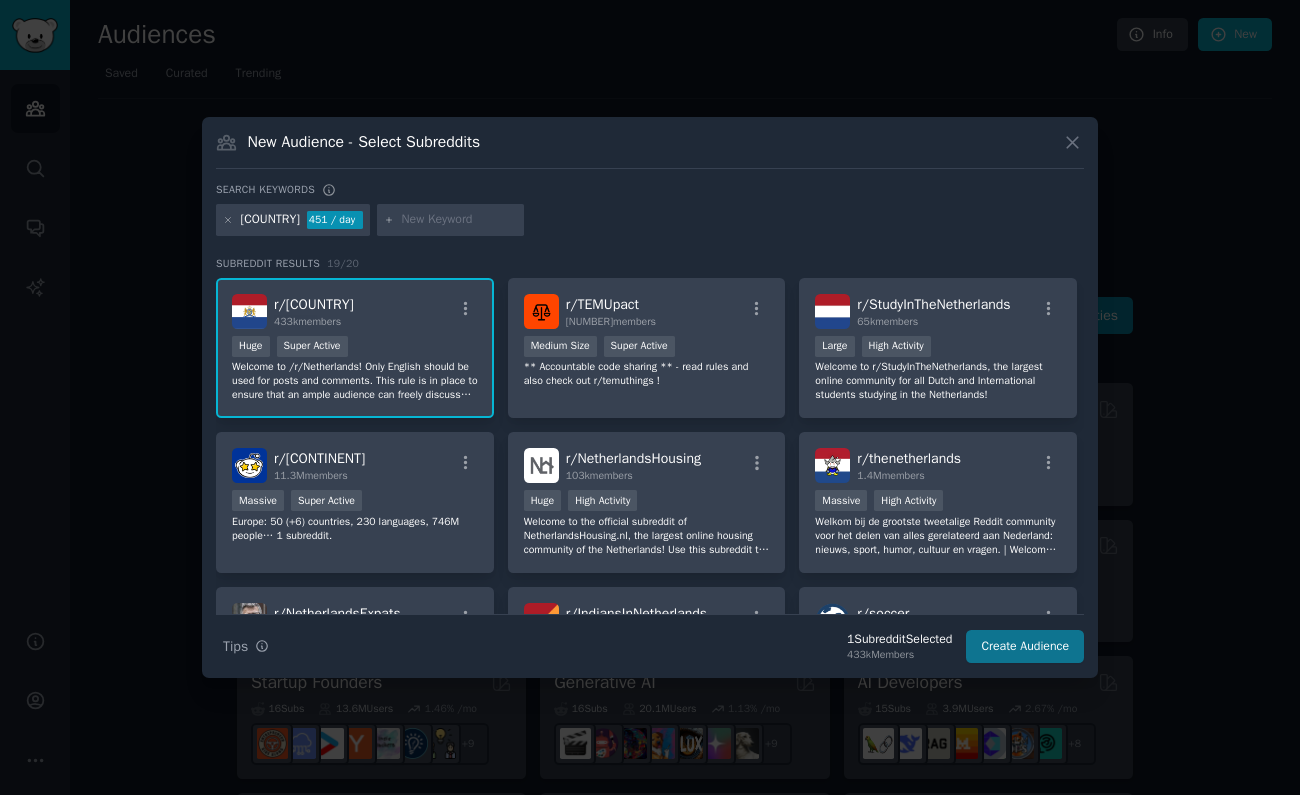 click on "Create Audience" at bounding box center [1025, 647] 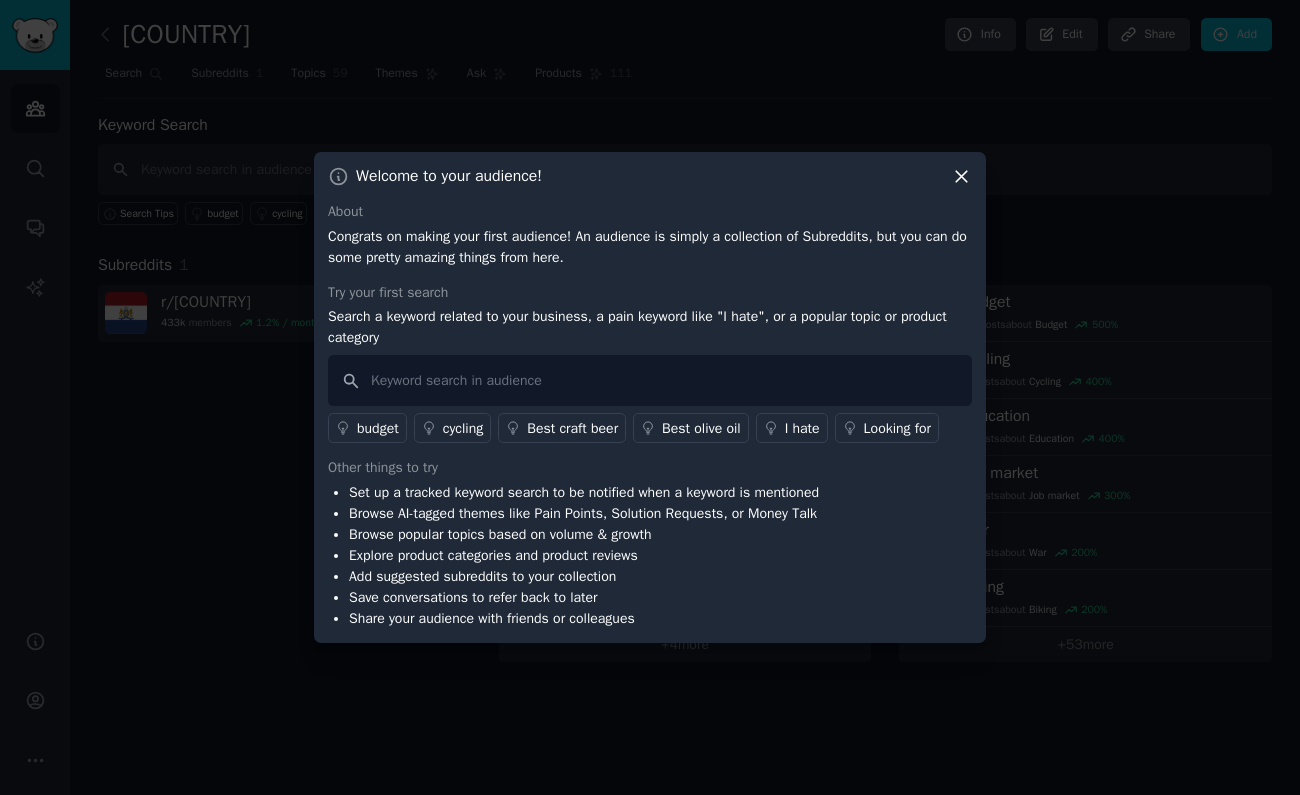 click on "I hate" at bounding box center [802, 428] 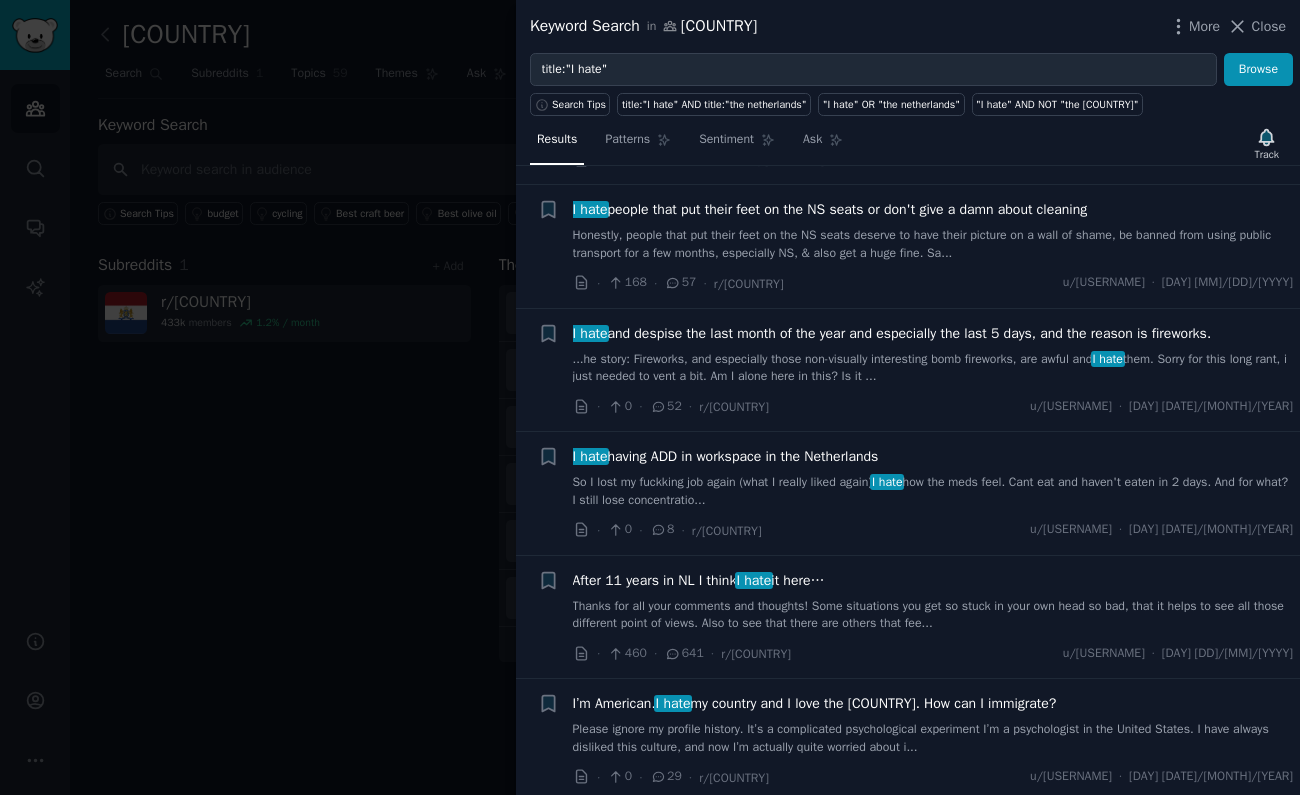 scroll, scrollTop: 382, scrollLeft: 0, axis: vertical 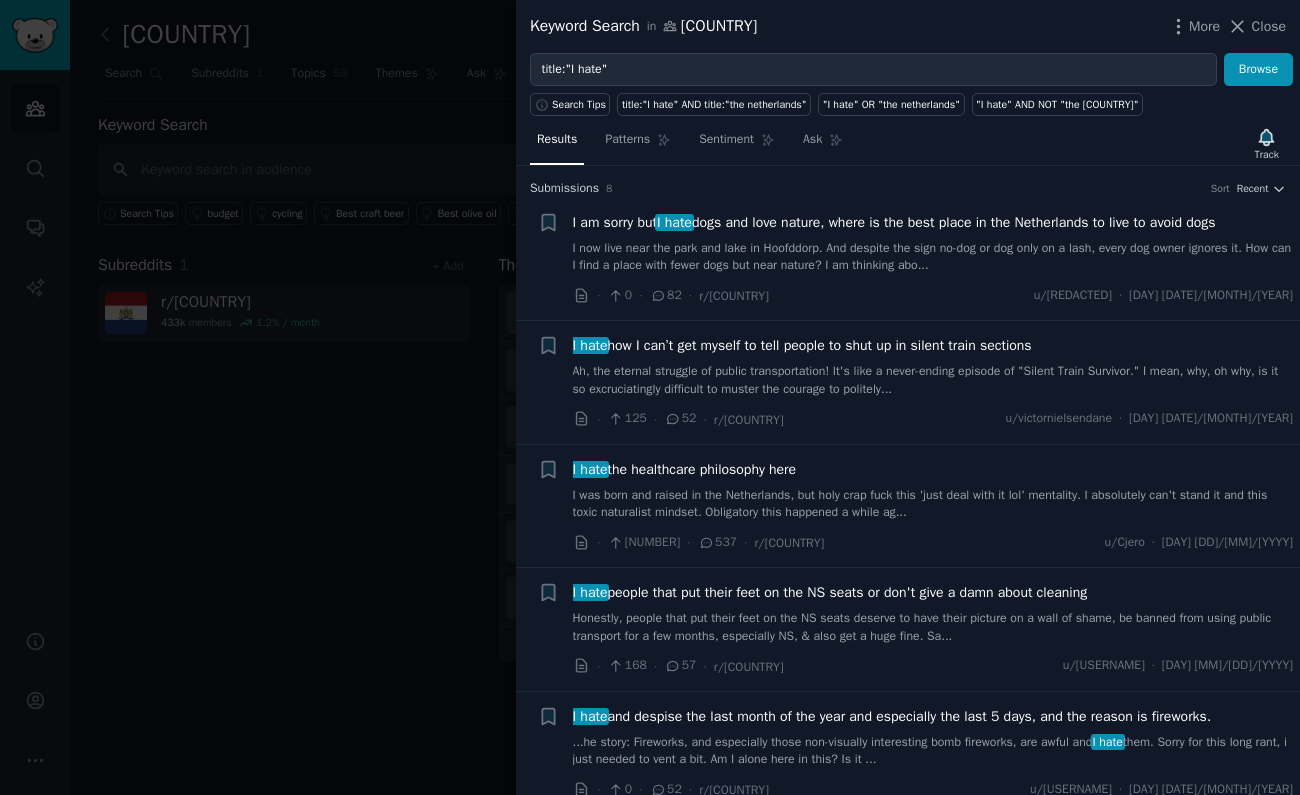 click at bounding box center (650, 397) 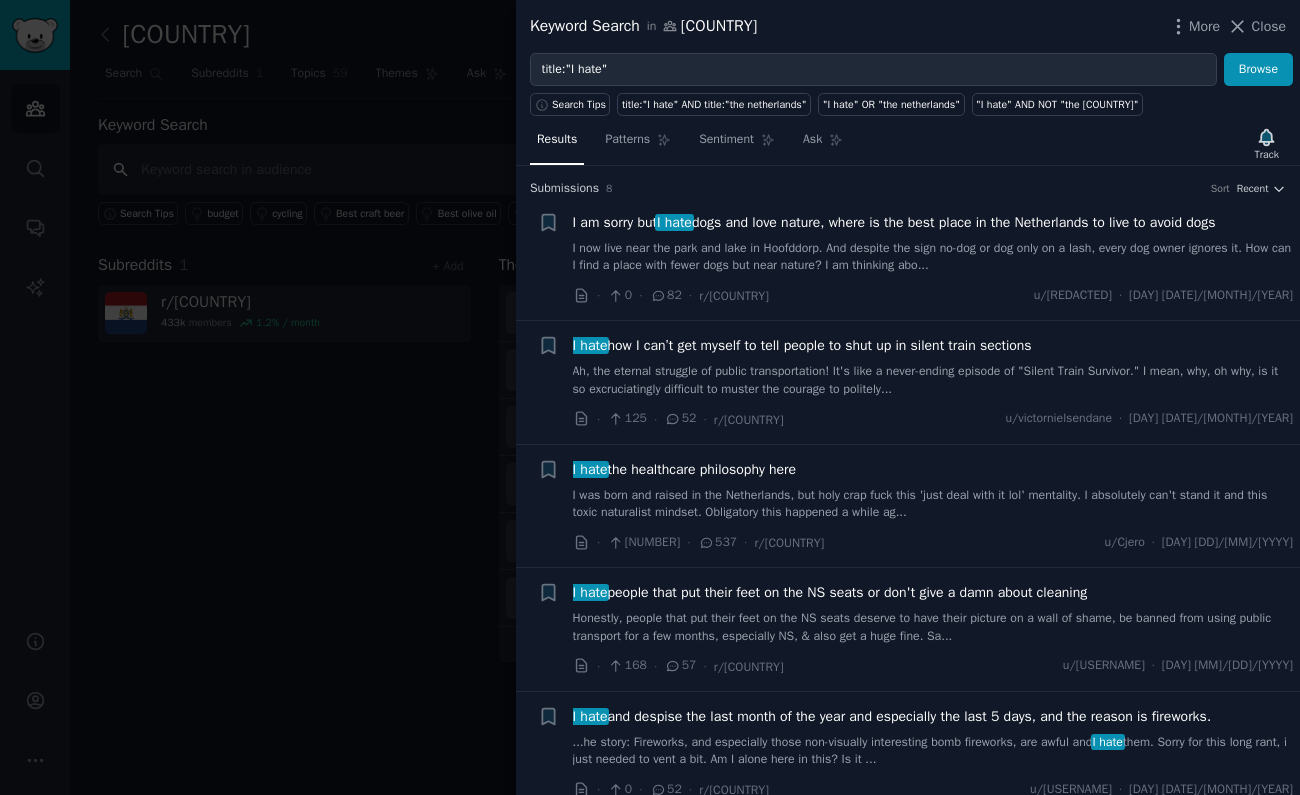 scroll, scrollTop: 0, scrollLeft: 0, axis: both 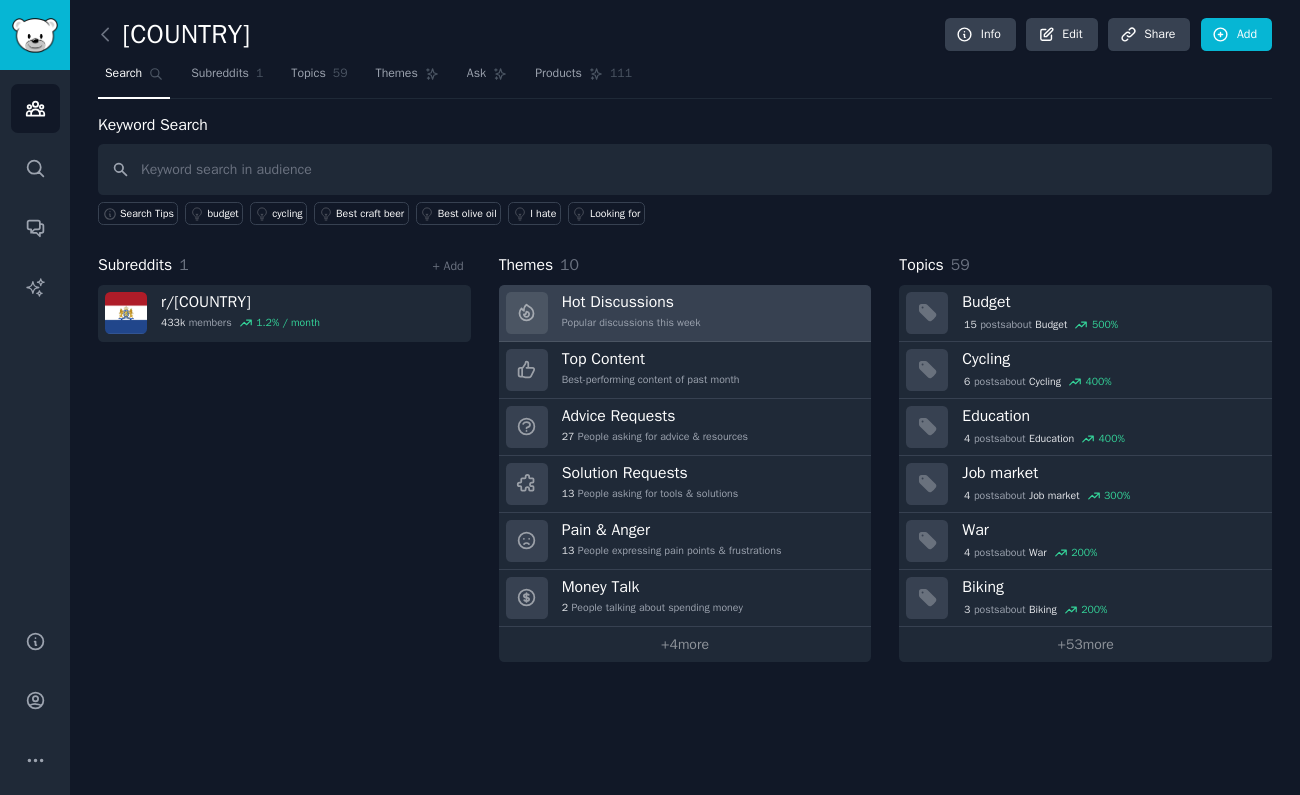 click on "Hot Discussions Popular discussions this week" at bounding box center (685, 313) 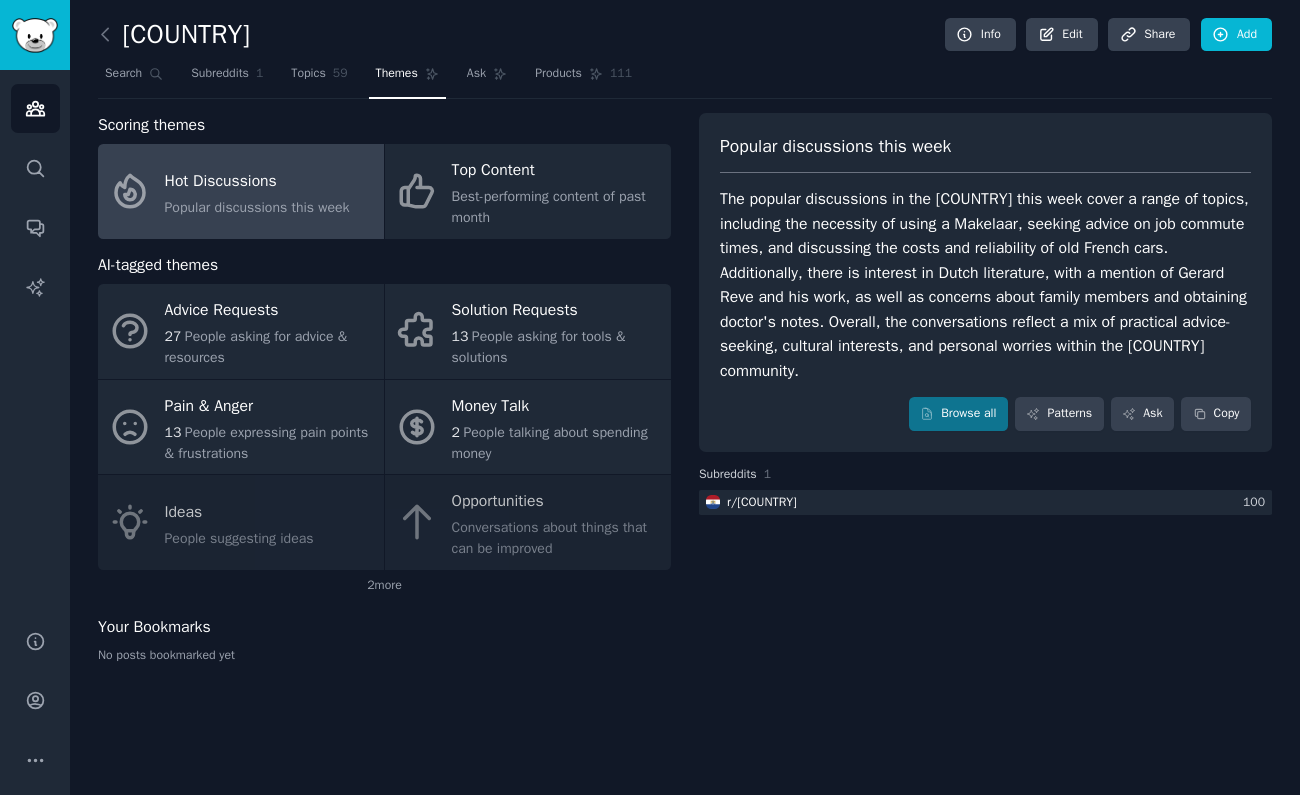 click at bounding box center (35, 35) 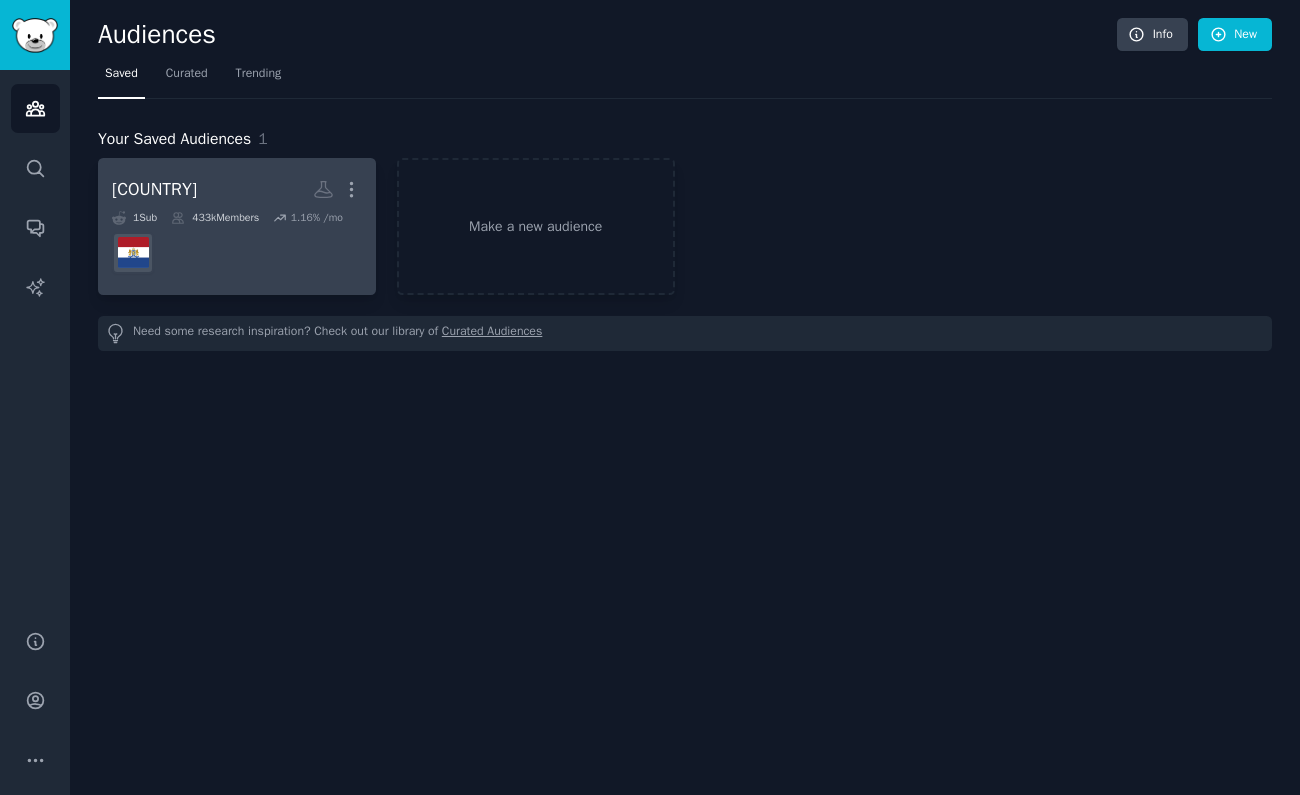 click on "[COUNTRY] More 1  Sub 433k  Members 1.16 % /mo" at bounding box center [237, 226] 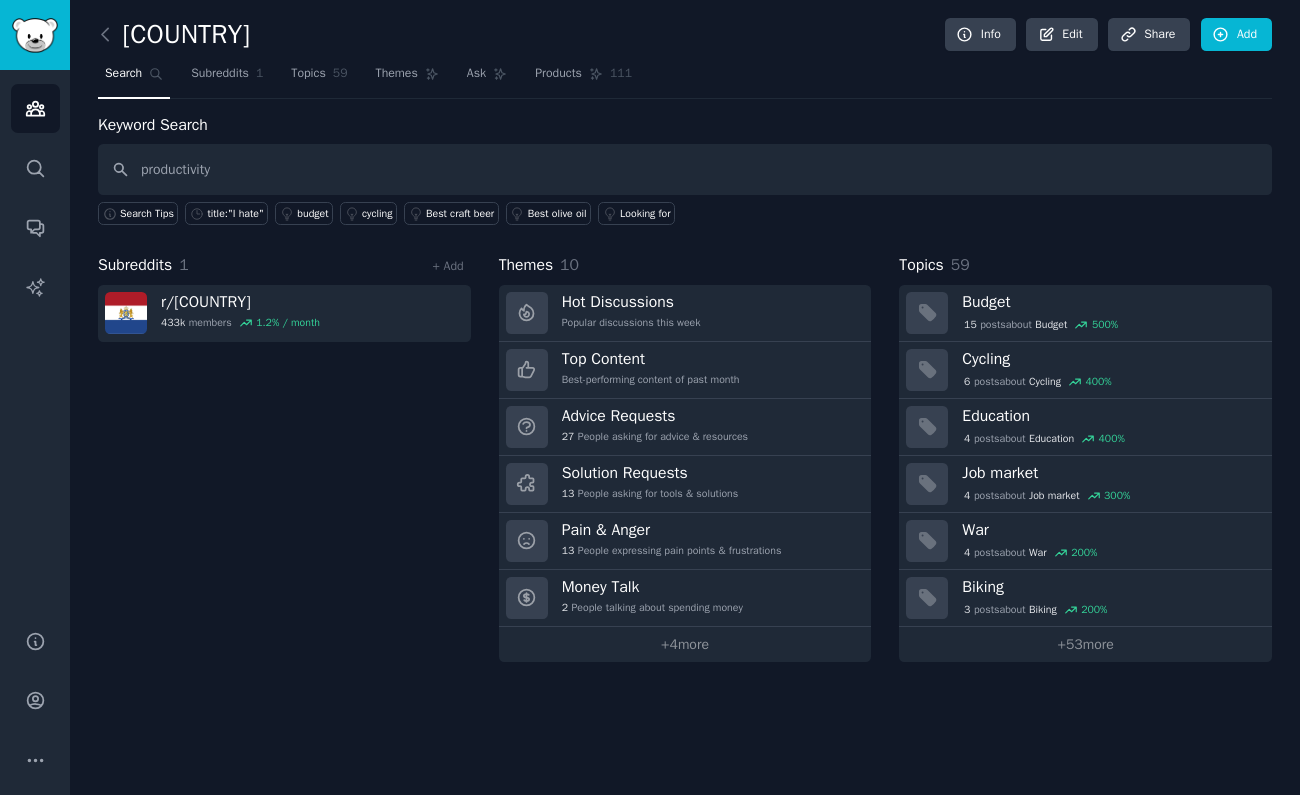 type on "productivity" 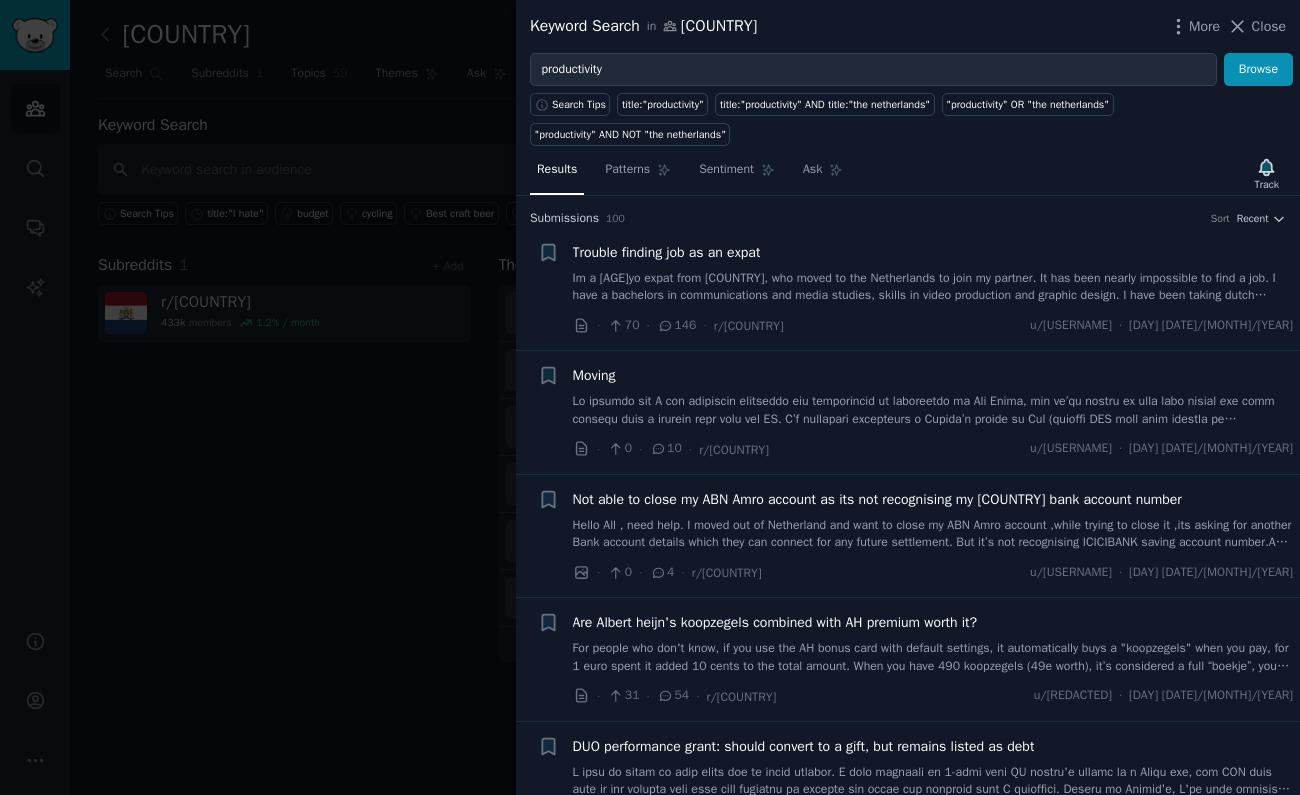 click at bounding box center [650, 397] 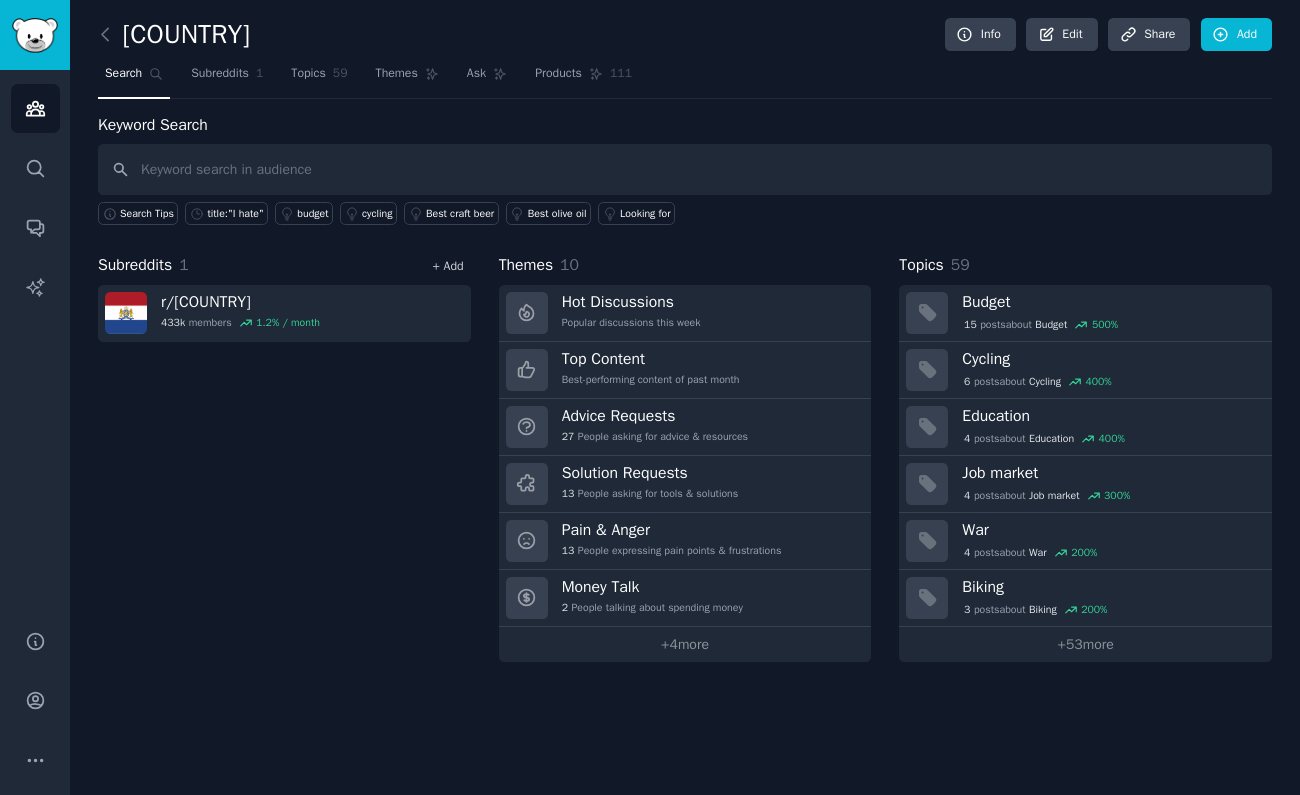 click on "+ Add" at bounding box center (448, 266) 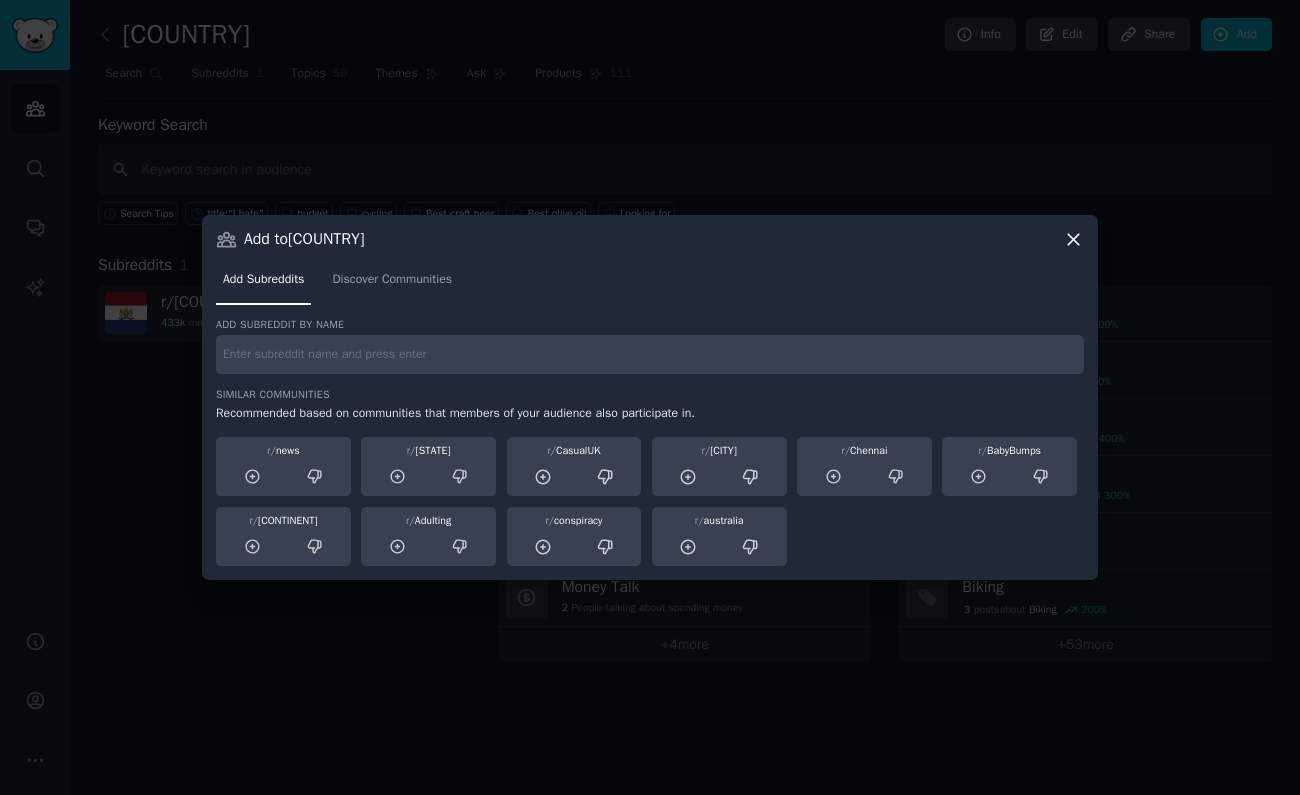 click at bounding box center [650, 354] 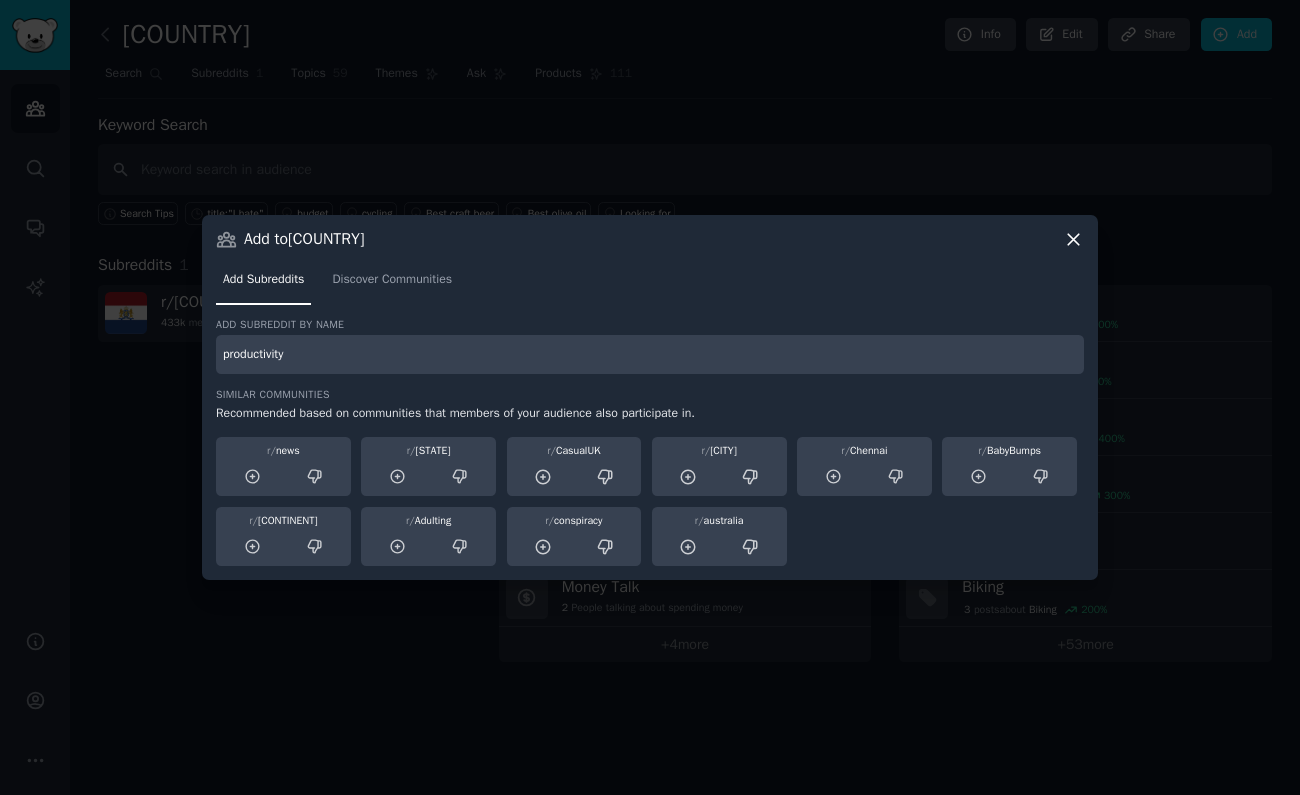 type on "productivity" 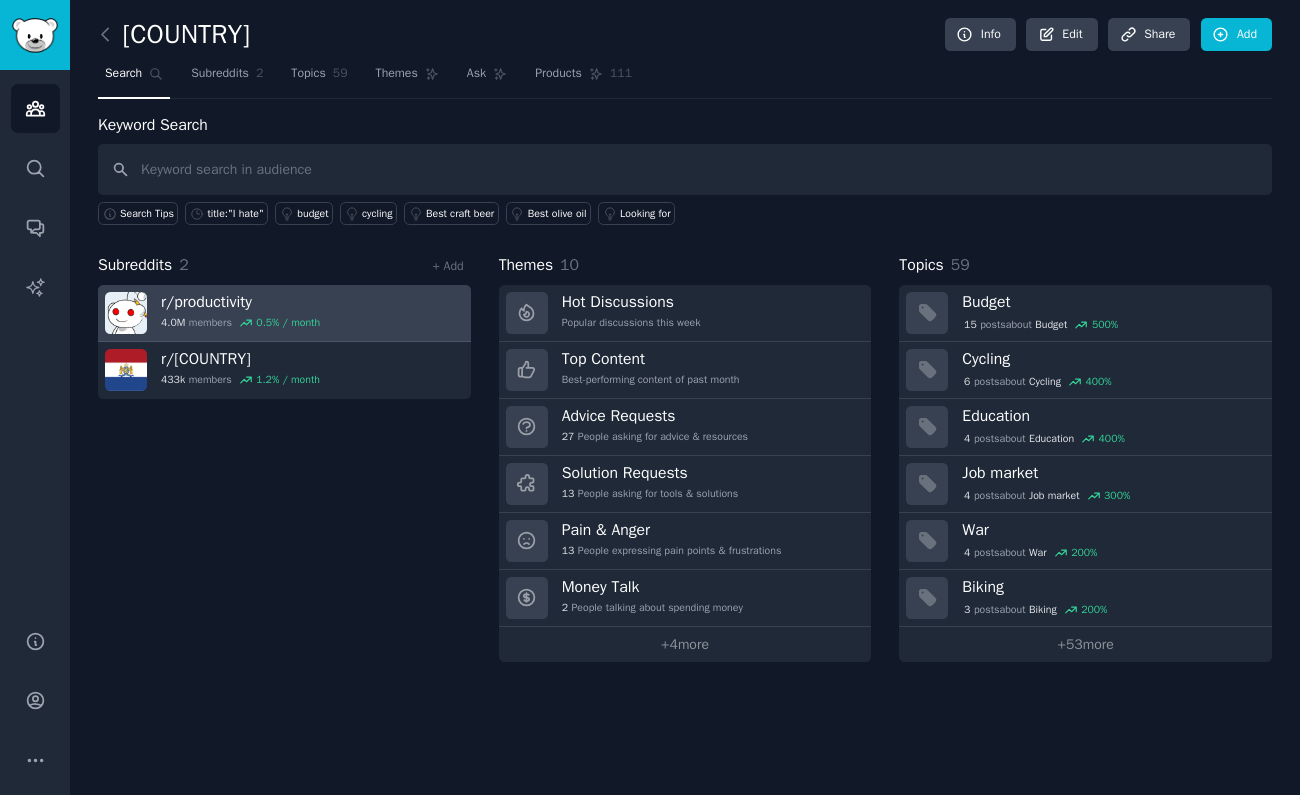 click on "r/ productivity 4.0M  members 0.5 % / month" at bounding box center [284, 313] 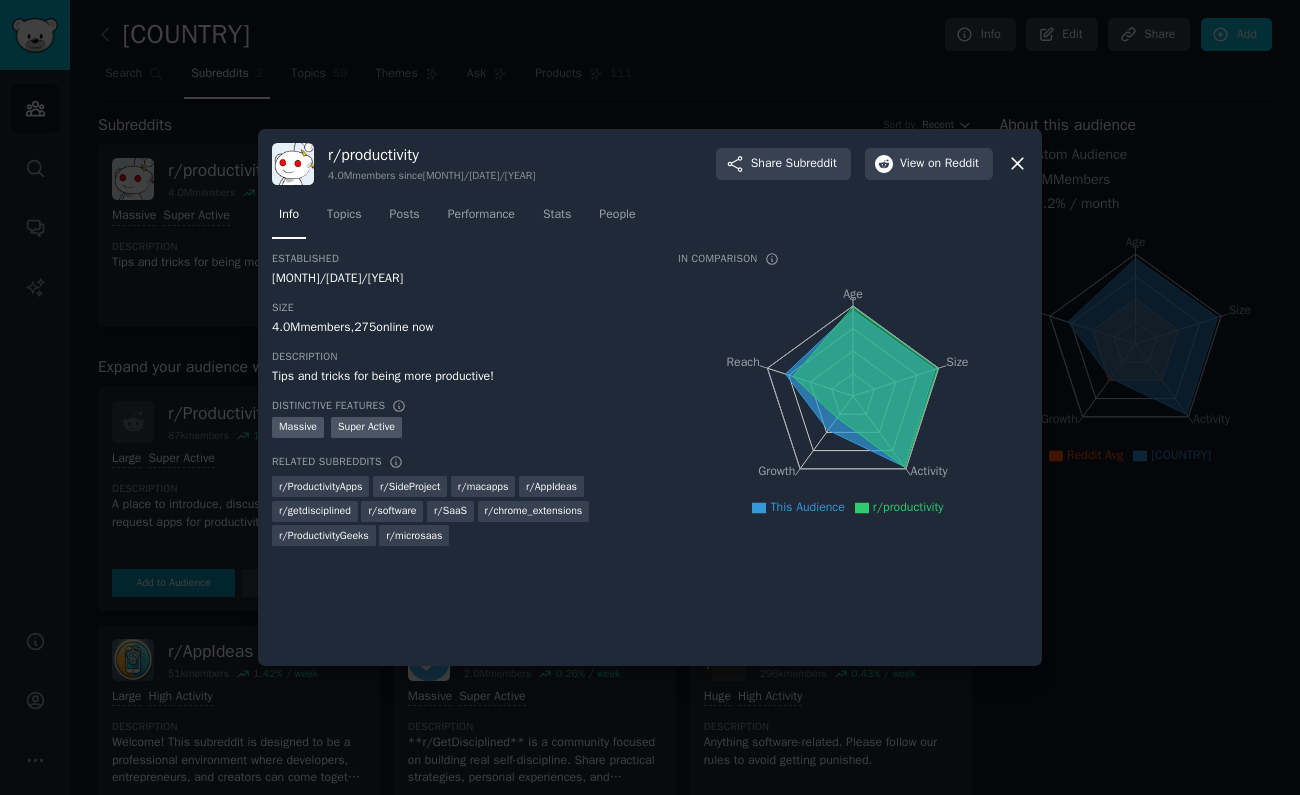 click at bounding box center (650, 397) 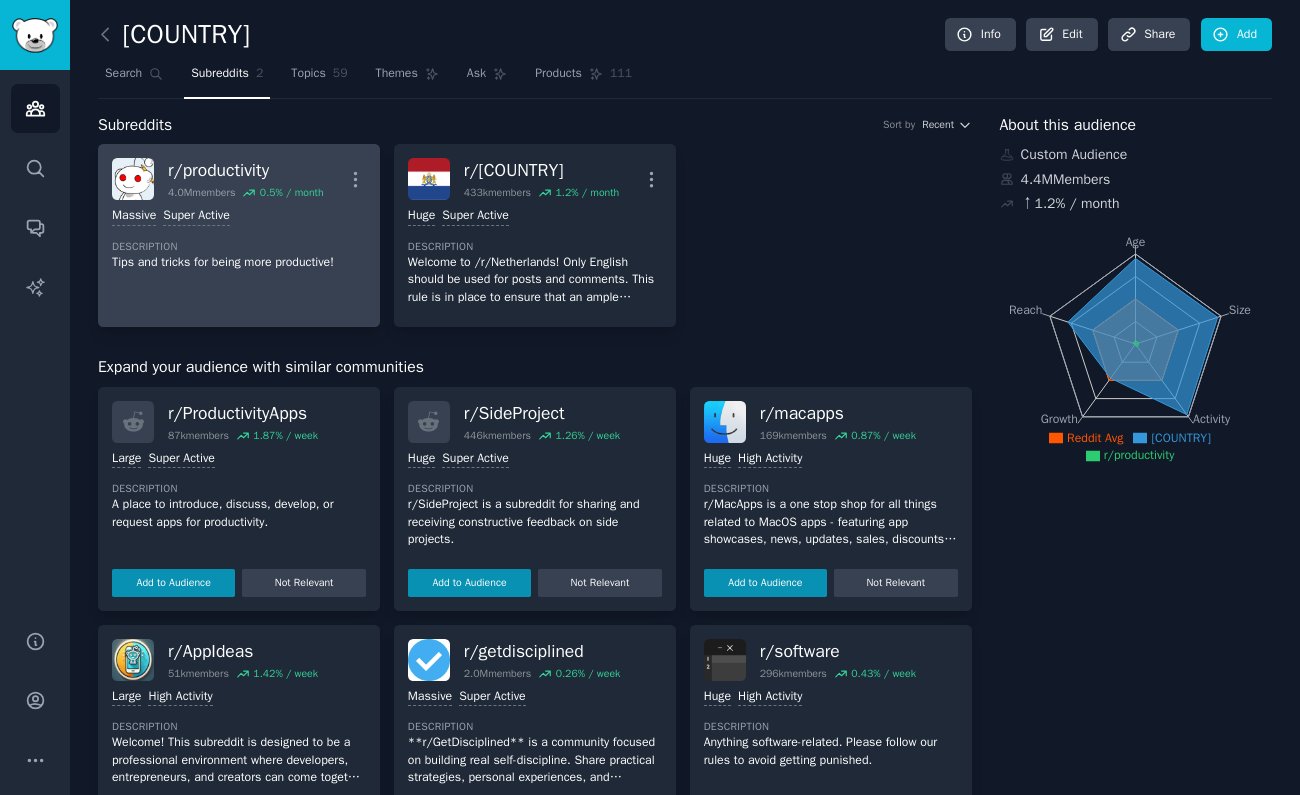 click on "Massive Super Active Description Tips and tricks for being more productive!" at bounding box center (239, 239) 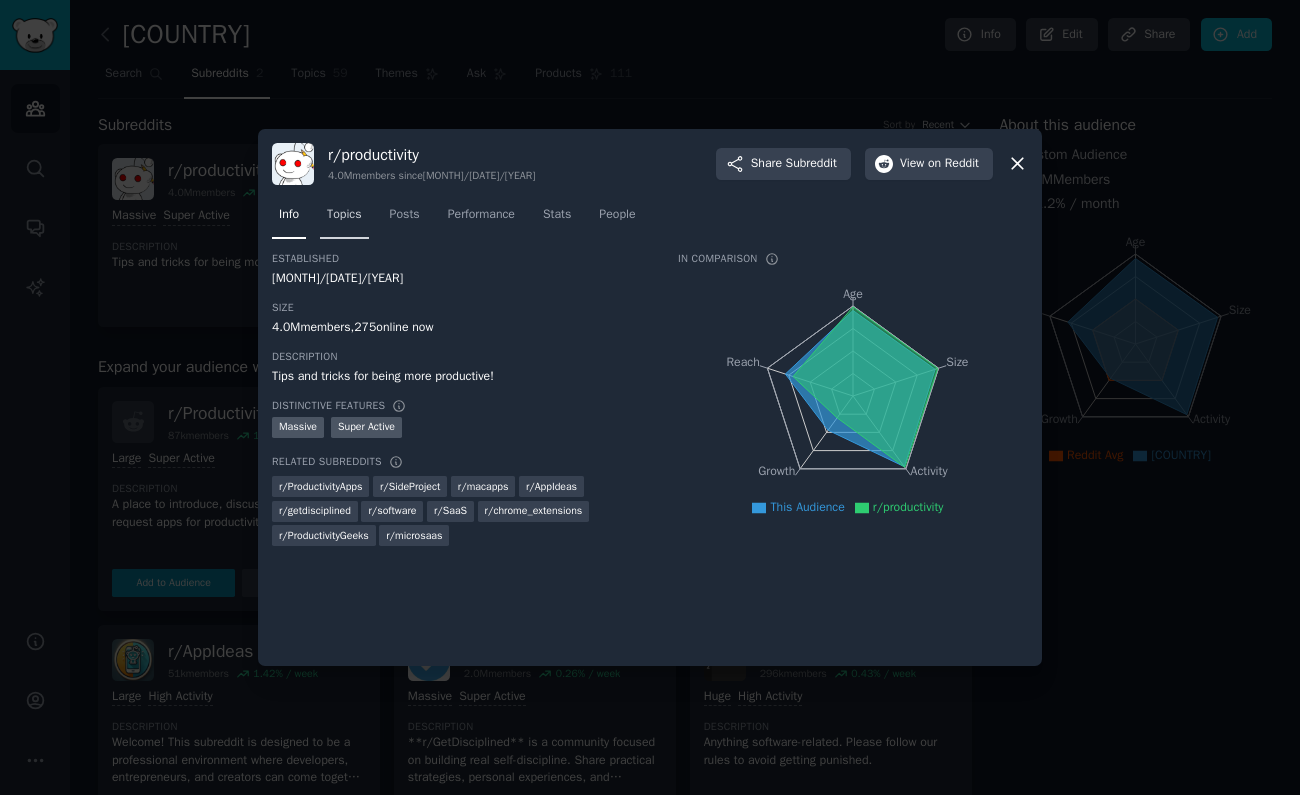 click on "Topics" at bounding box center [344, 219] 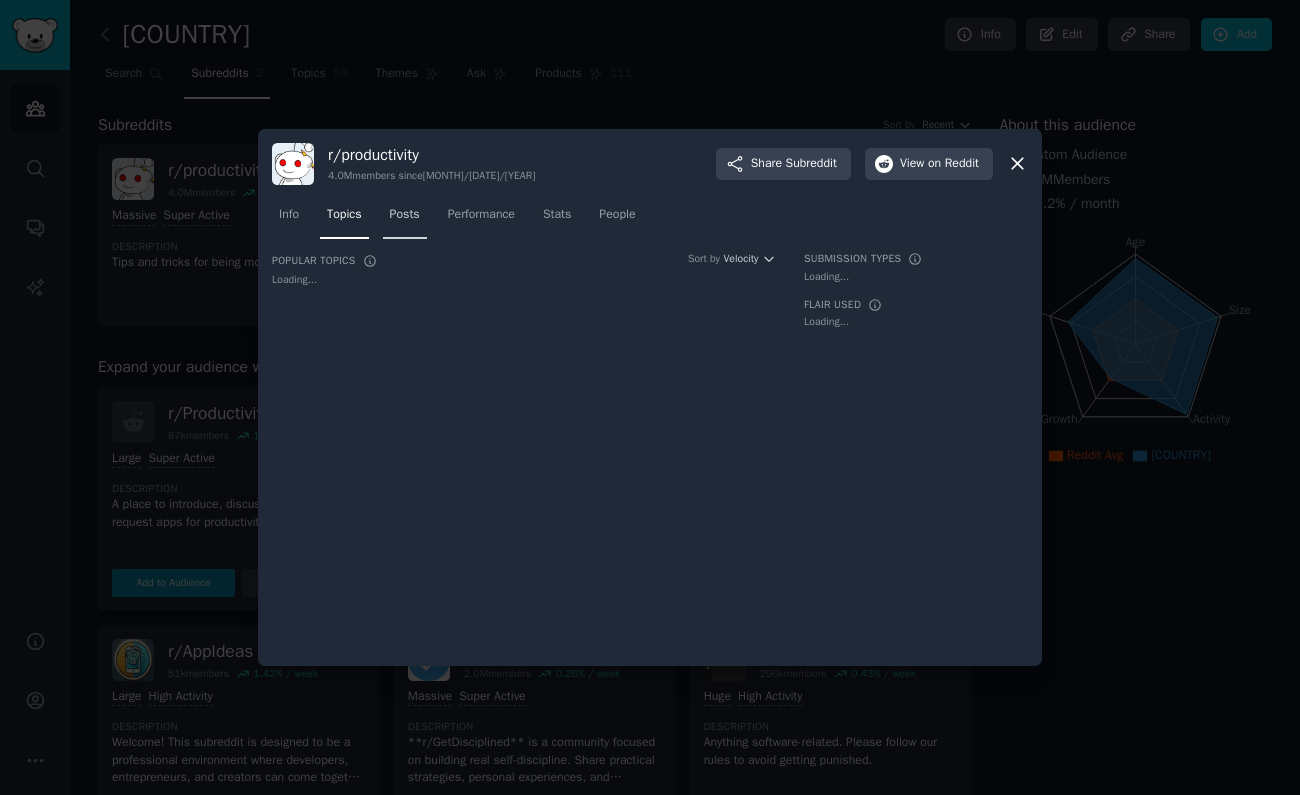 click on "Posts" at bounding box center (405, 215) 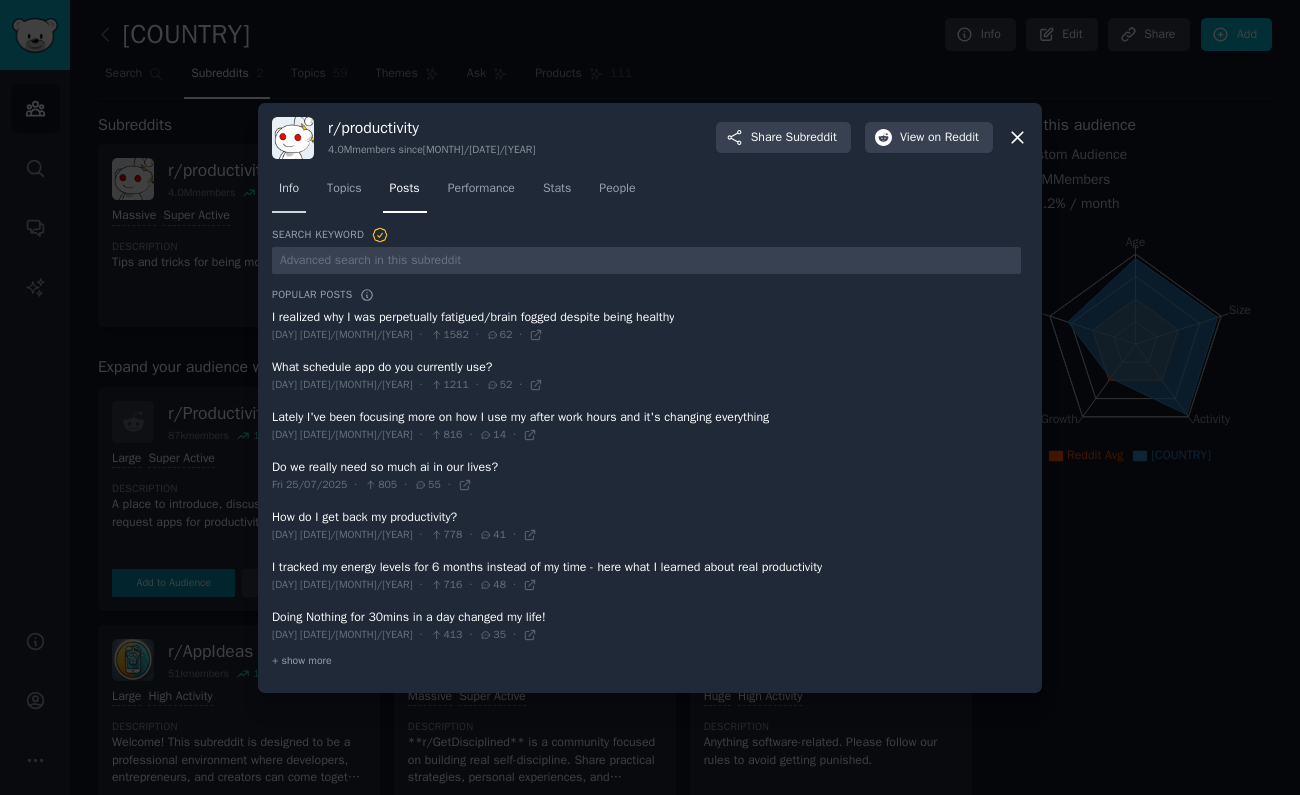 click on "Info" at bounding box center [289, 189] 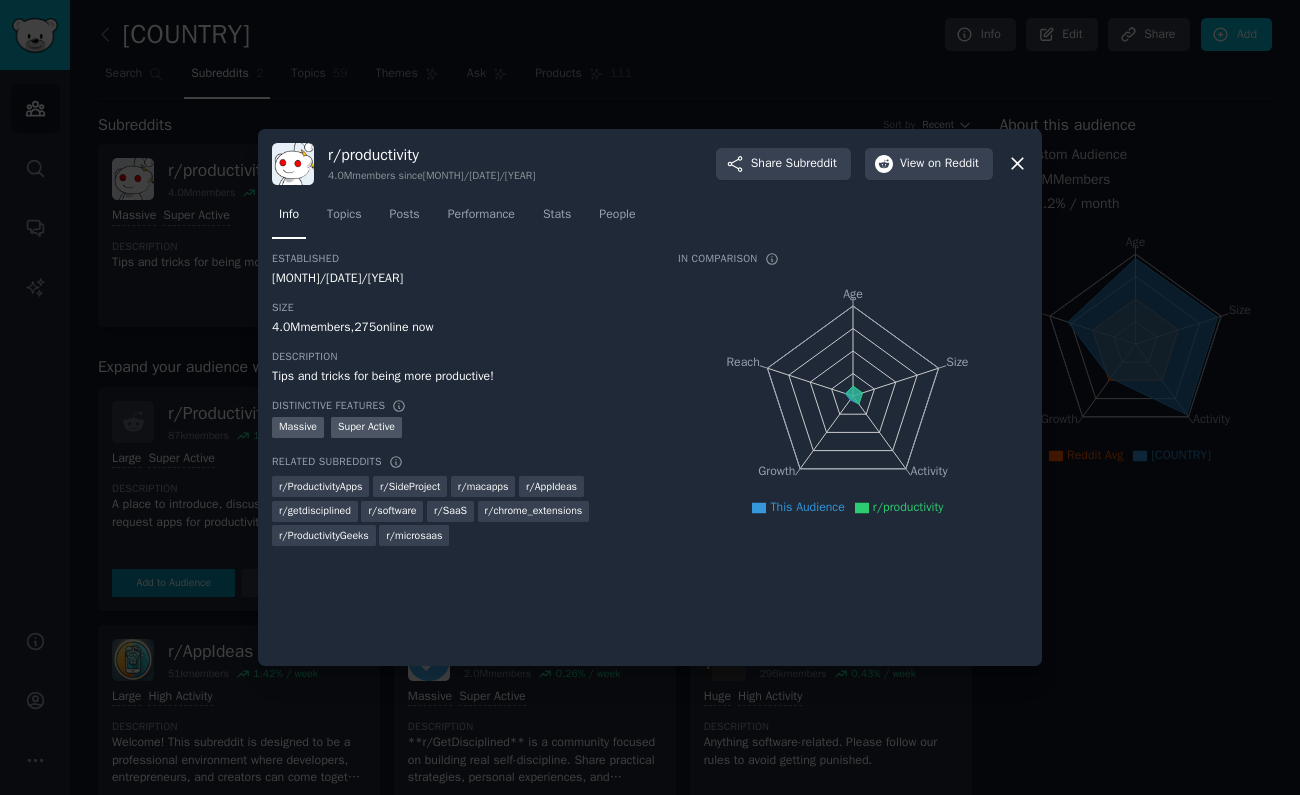 click at bounding box center (650, 397) 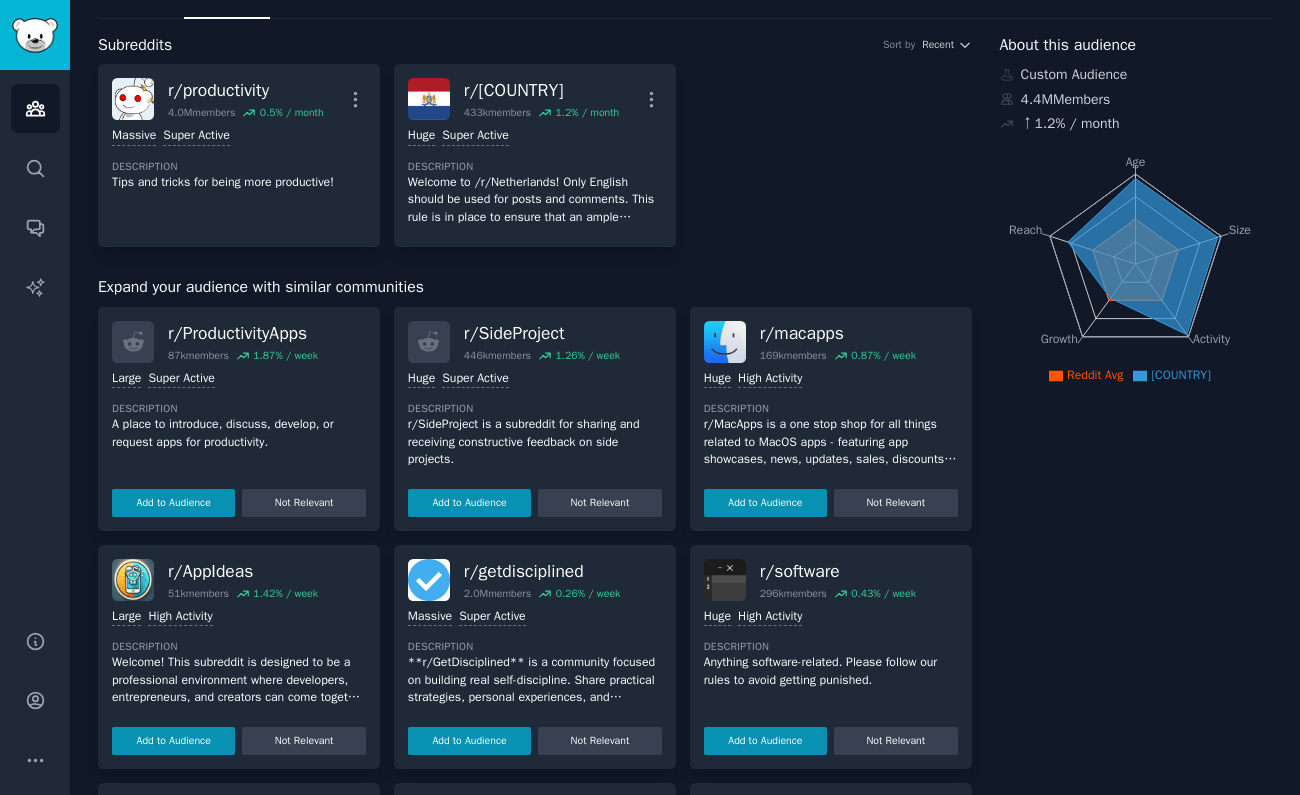 scroll, scrollTop: 83, scrollLeft: 0, axis: vertical 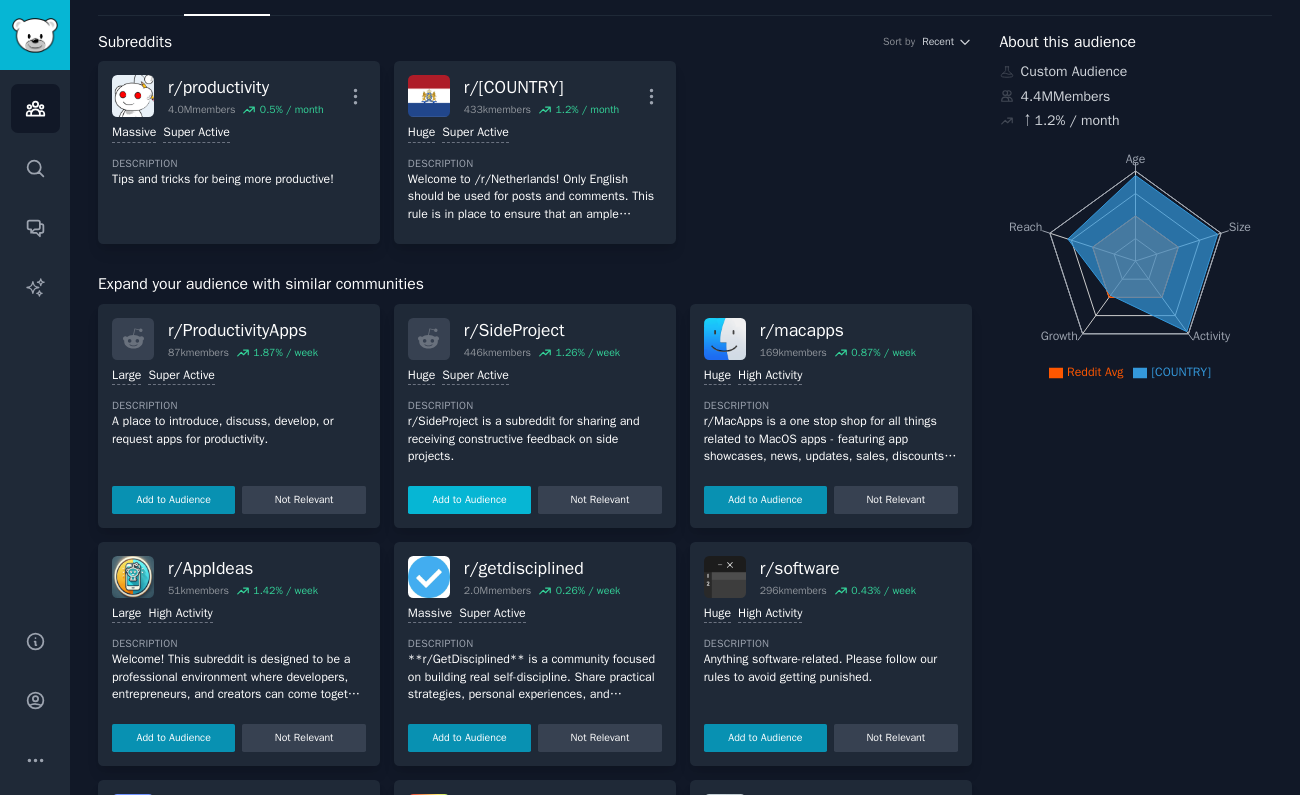 click on "Add to Audience" at bounding box center (469, 500) 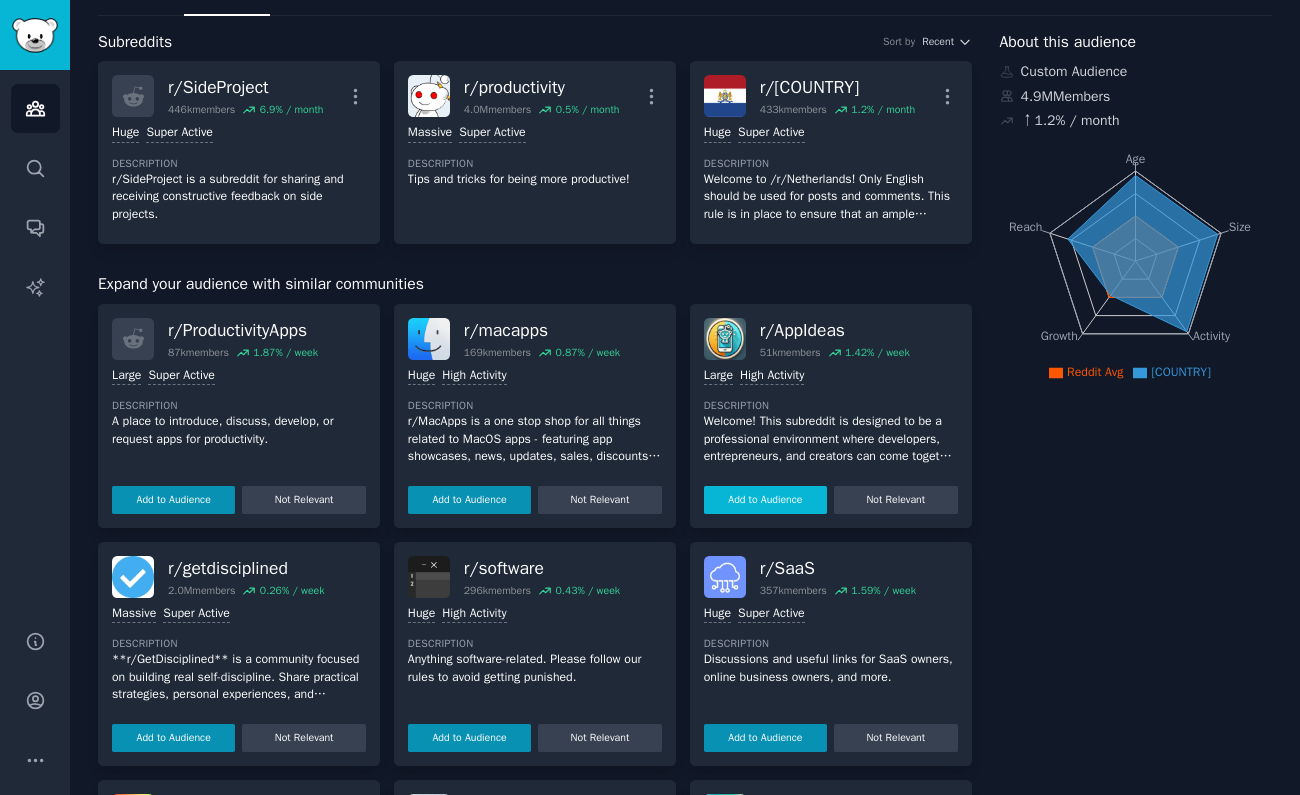 click on "Add to Audience" at bounding box center (765, 500) 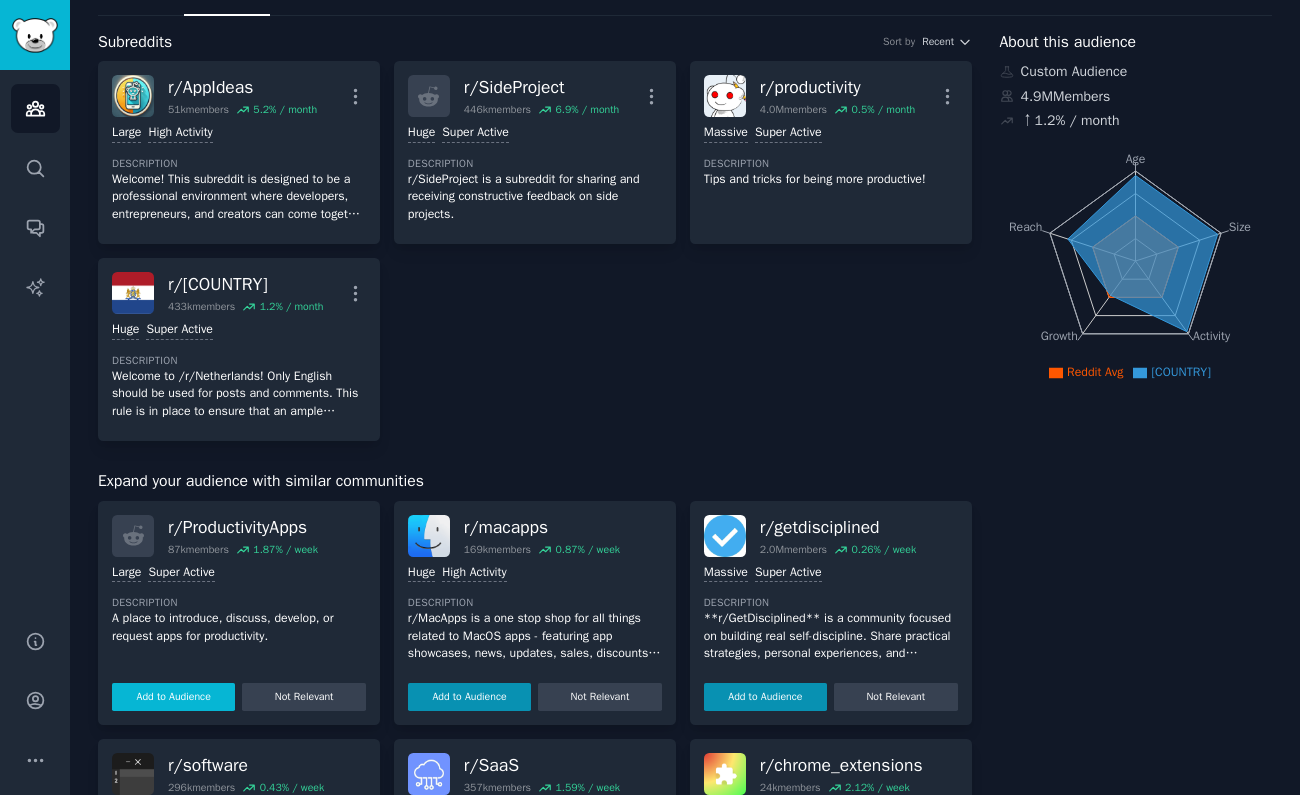 click on "Add to Audience" at bounding box center [173, 697] 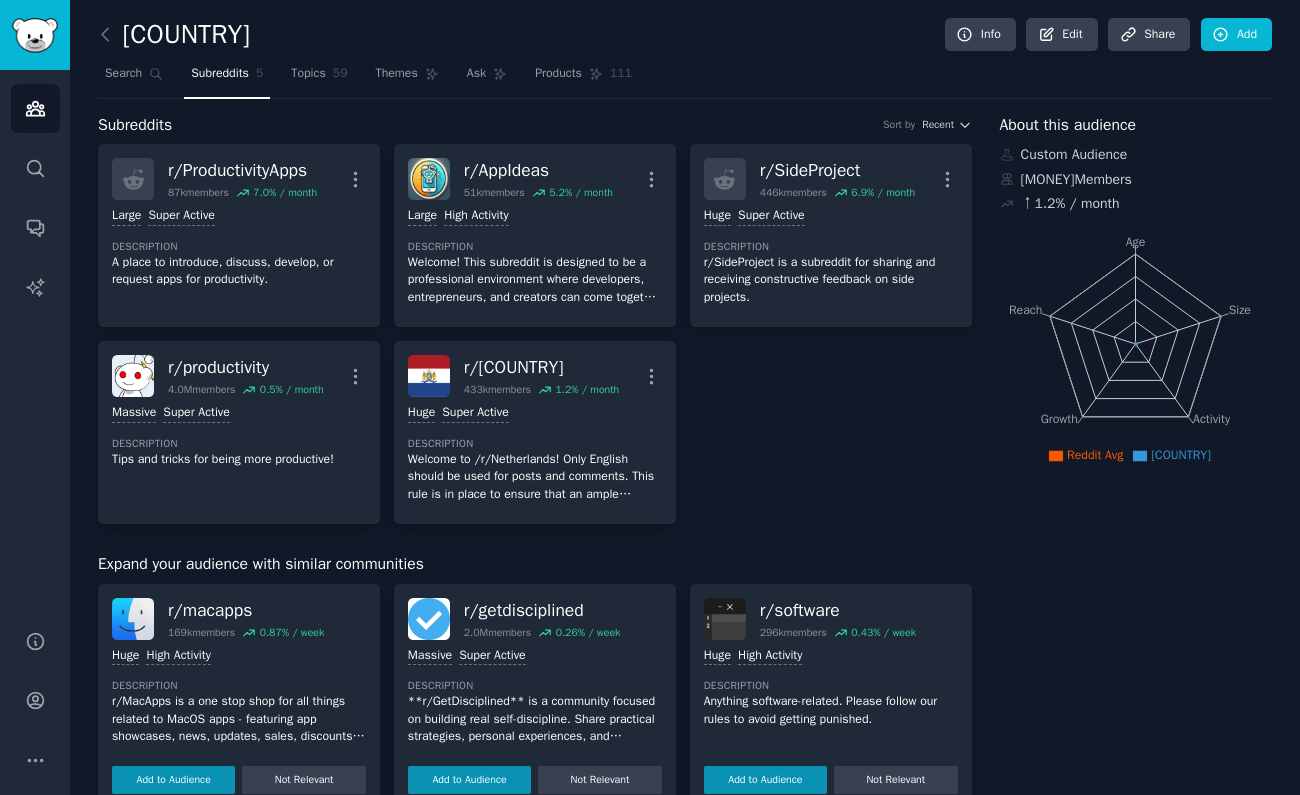scroll, scrollTop: 0, scrollLeft: 0, axis: both 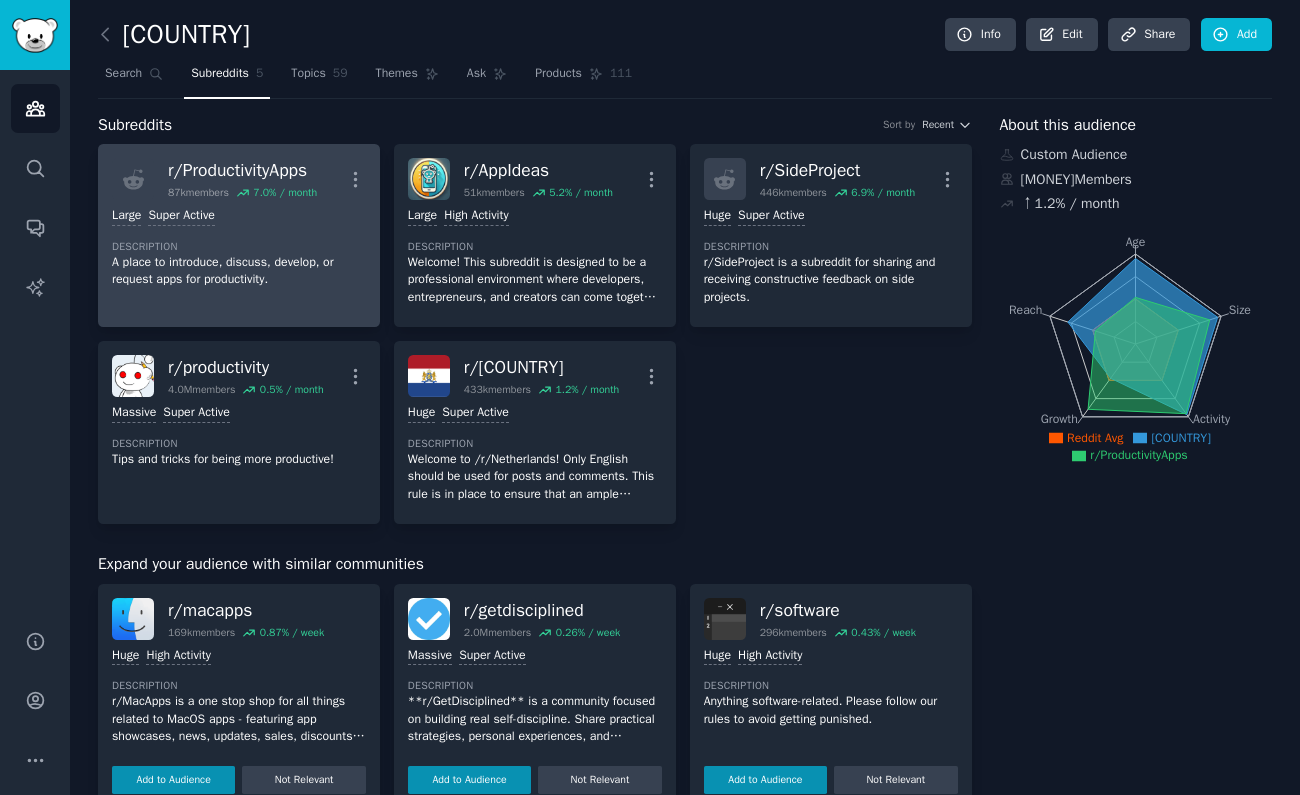 click on "Large Super Active" at bounding box center [239, 216] 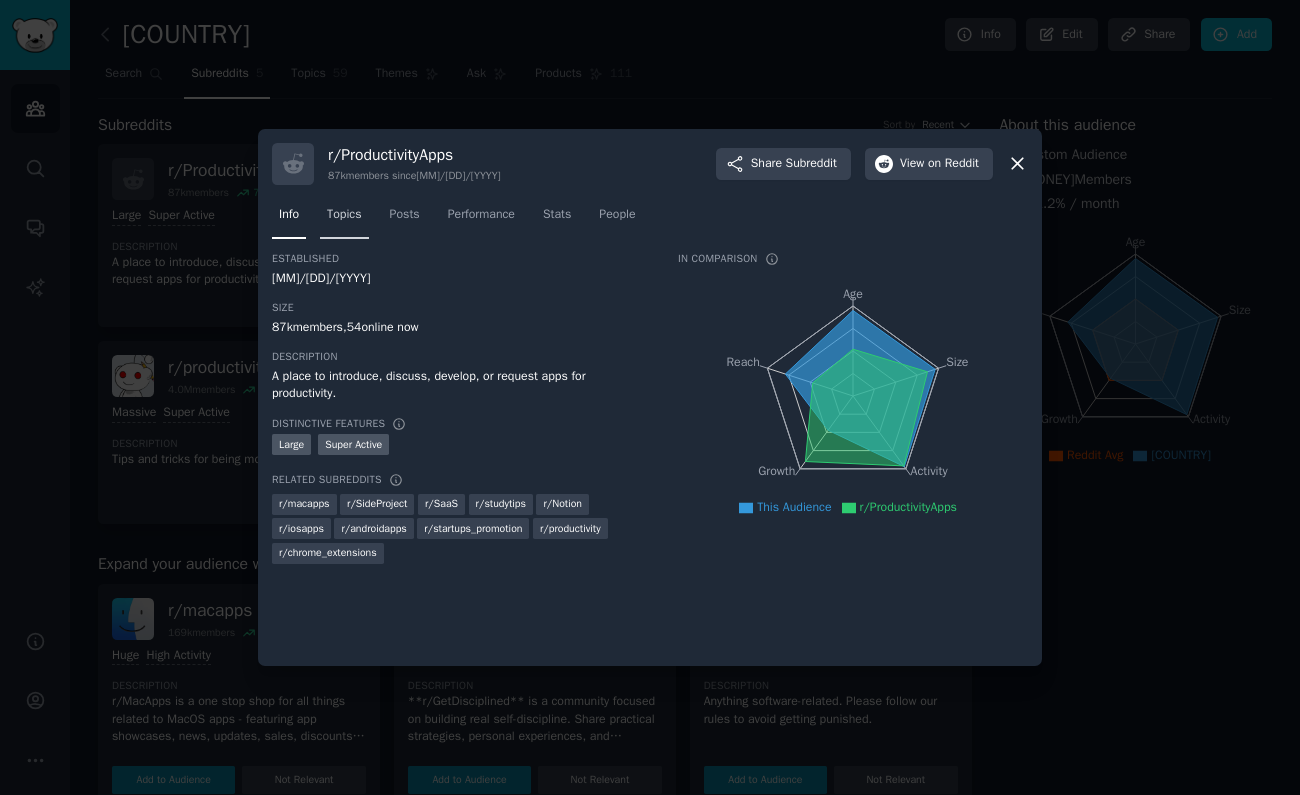 click on "Topics" at bounding box center (344, 215) 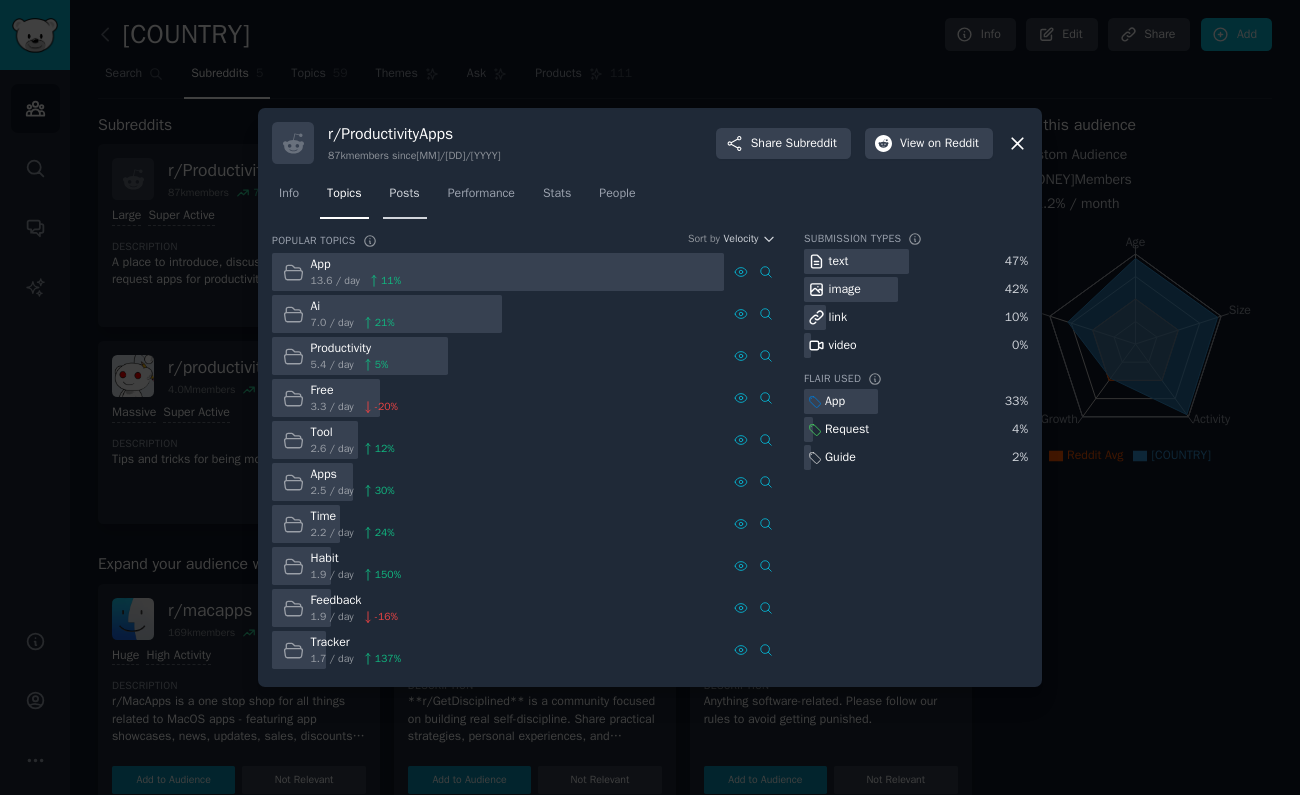 click on "Posts" at bounding box center [405, 194] 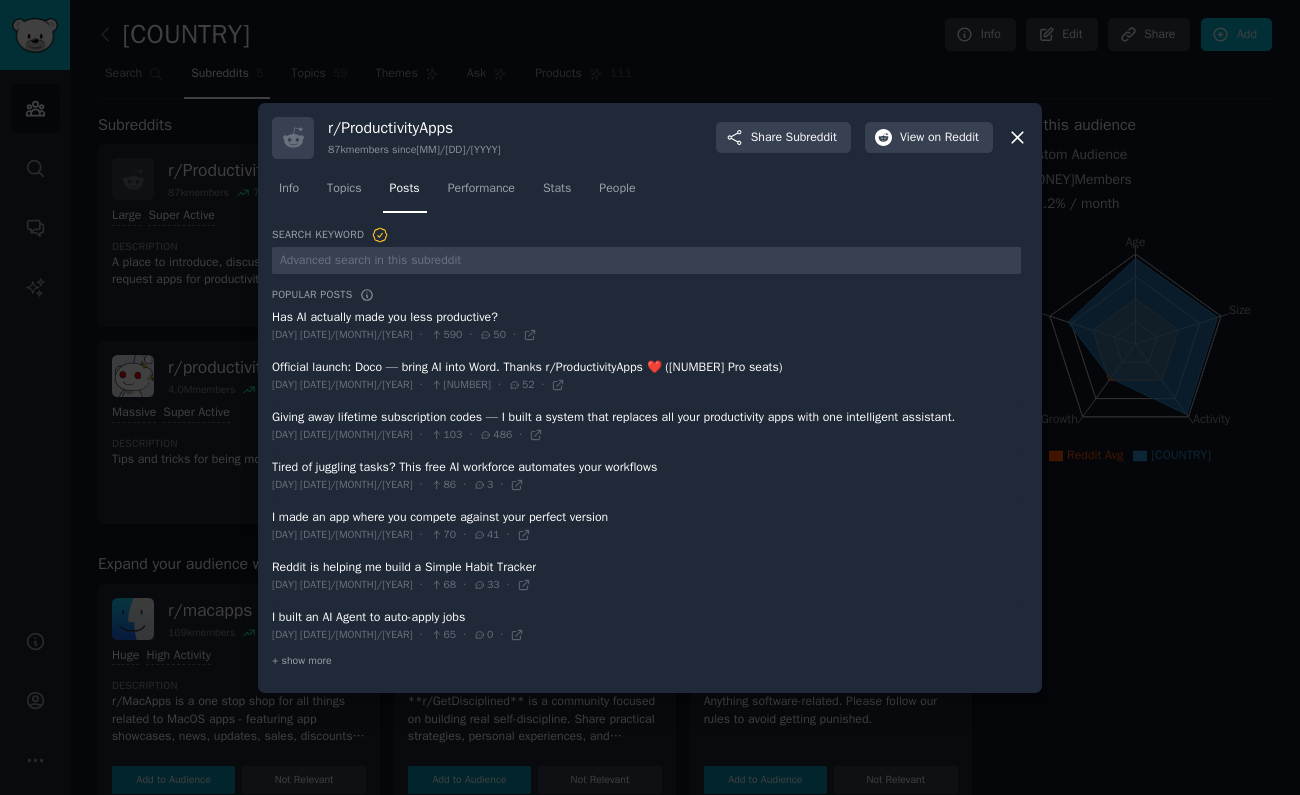 click at bounding box center (650, 397) 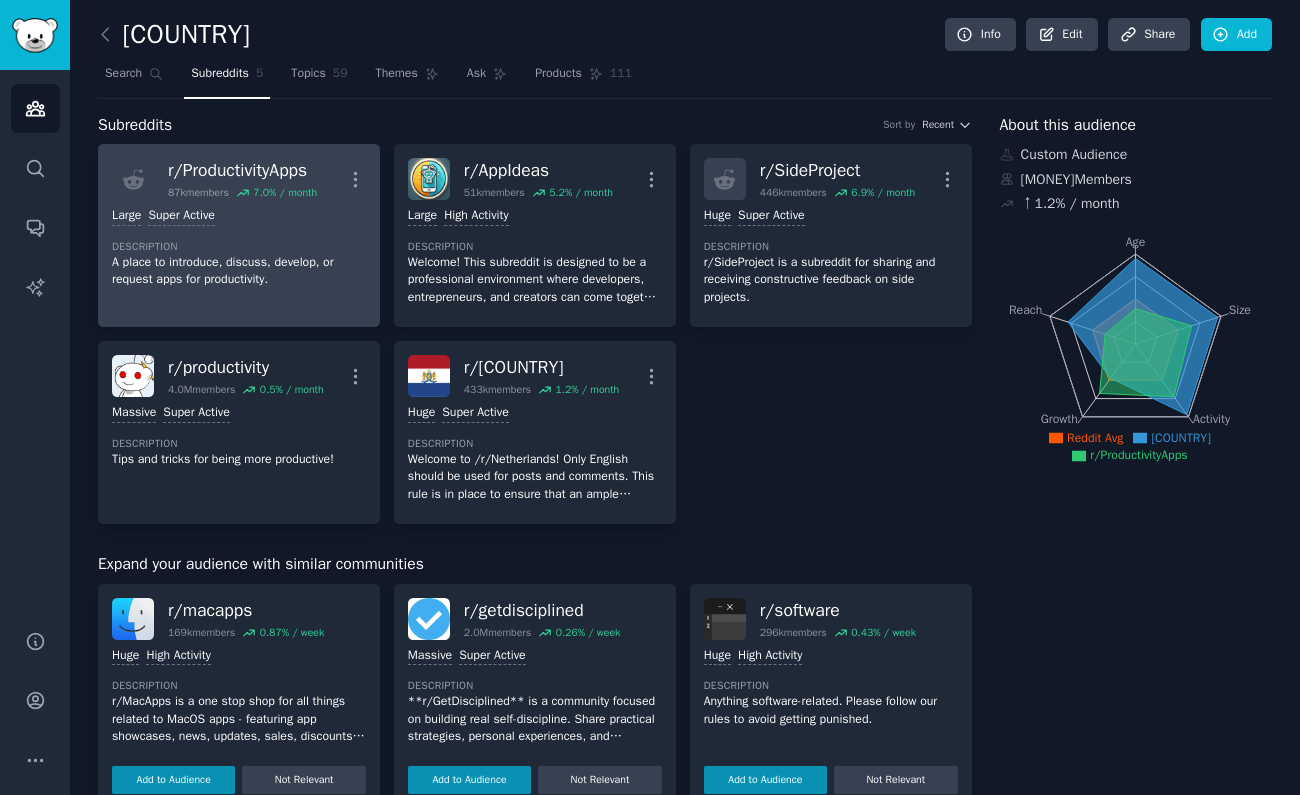 click on "r/ ProductivityApps" at bounding box center (242, 170) 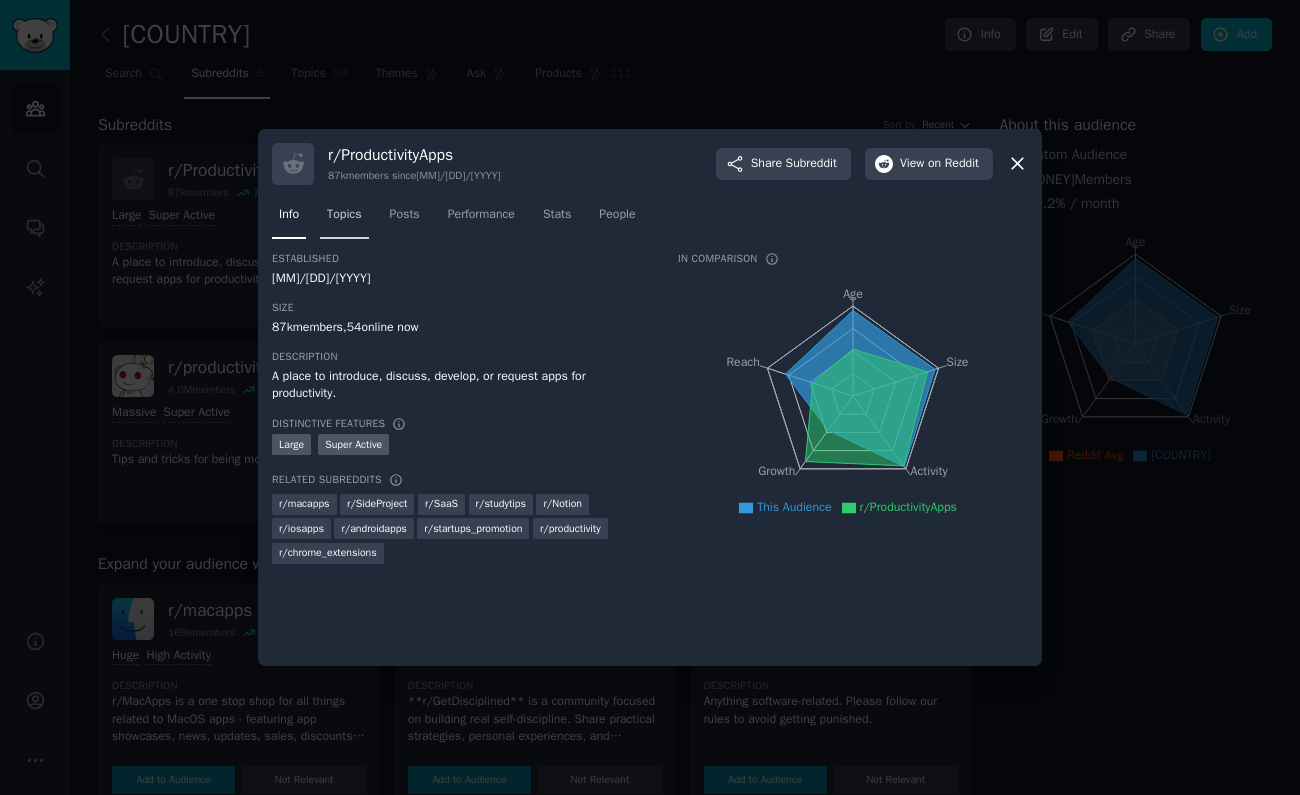 click on "Topics" at bounding box center (344, 215) 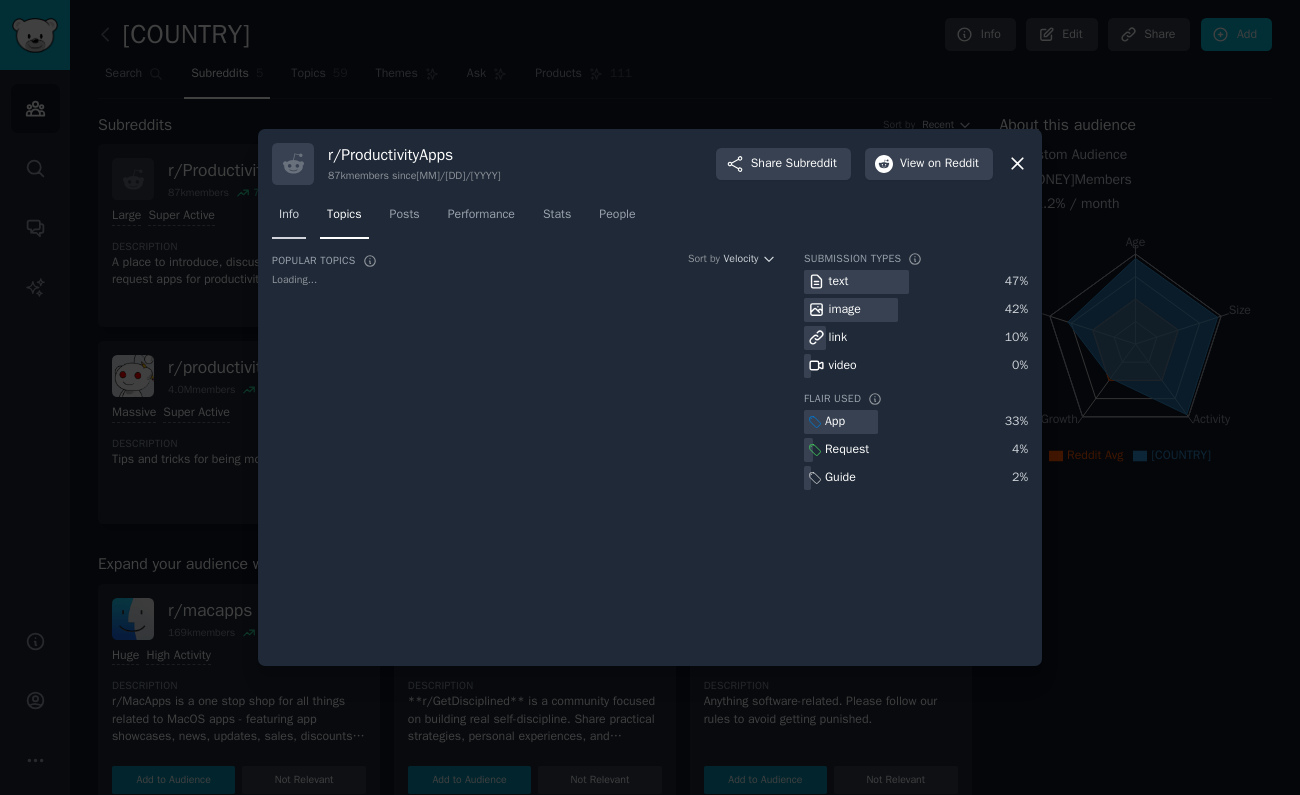 click on "Info" at bounding box center (289, 215) 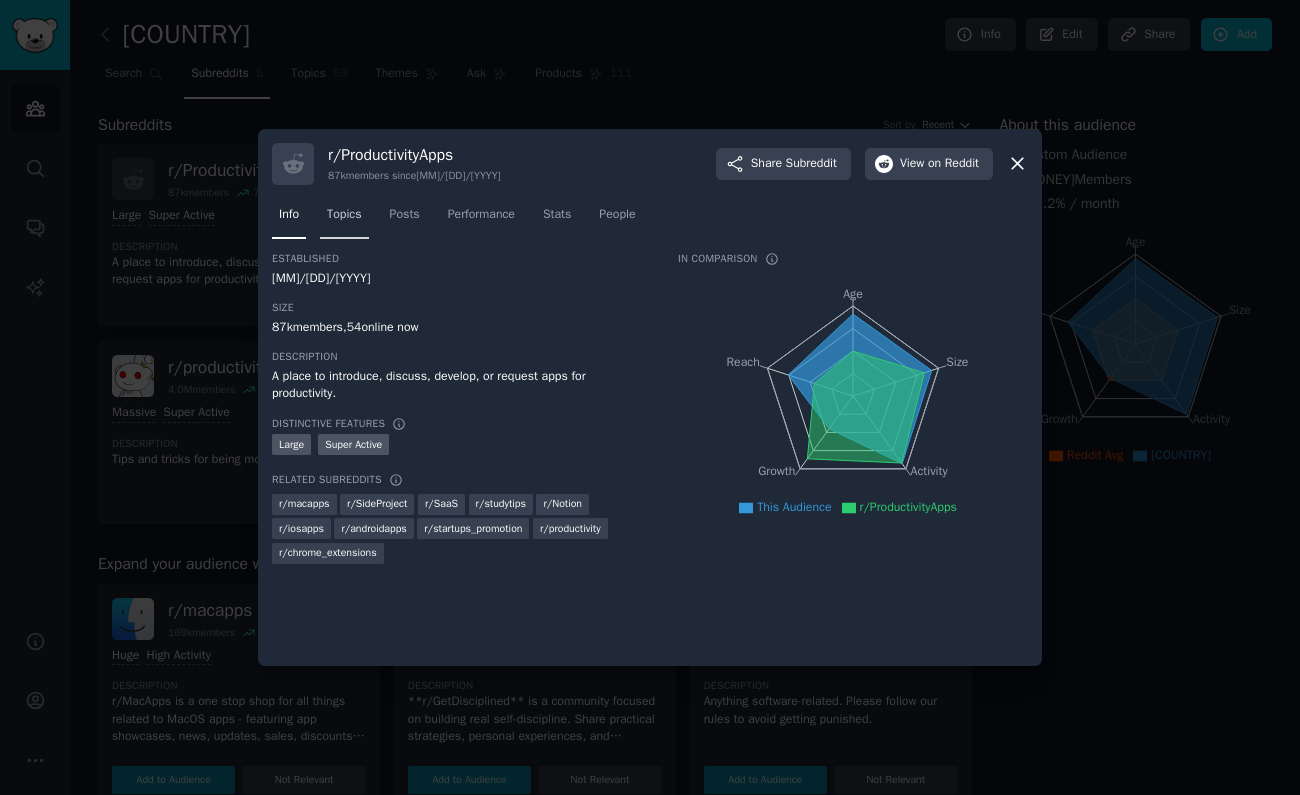 click on "Topics" at bounding box center (344, 215) 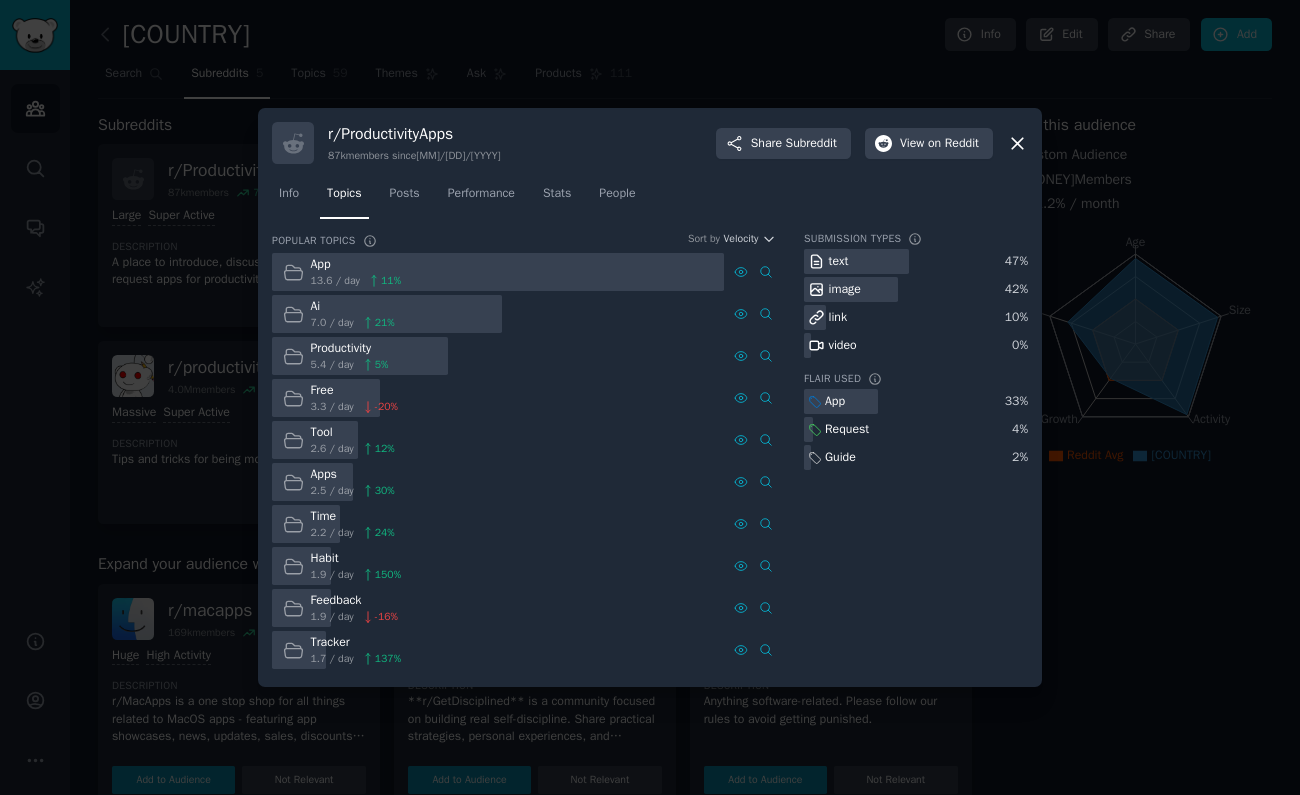 click on "Info Topics Posts Performance Stats People" 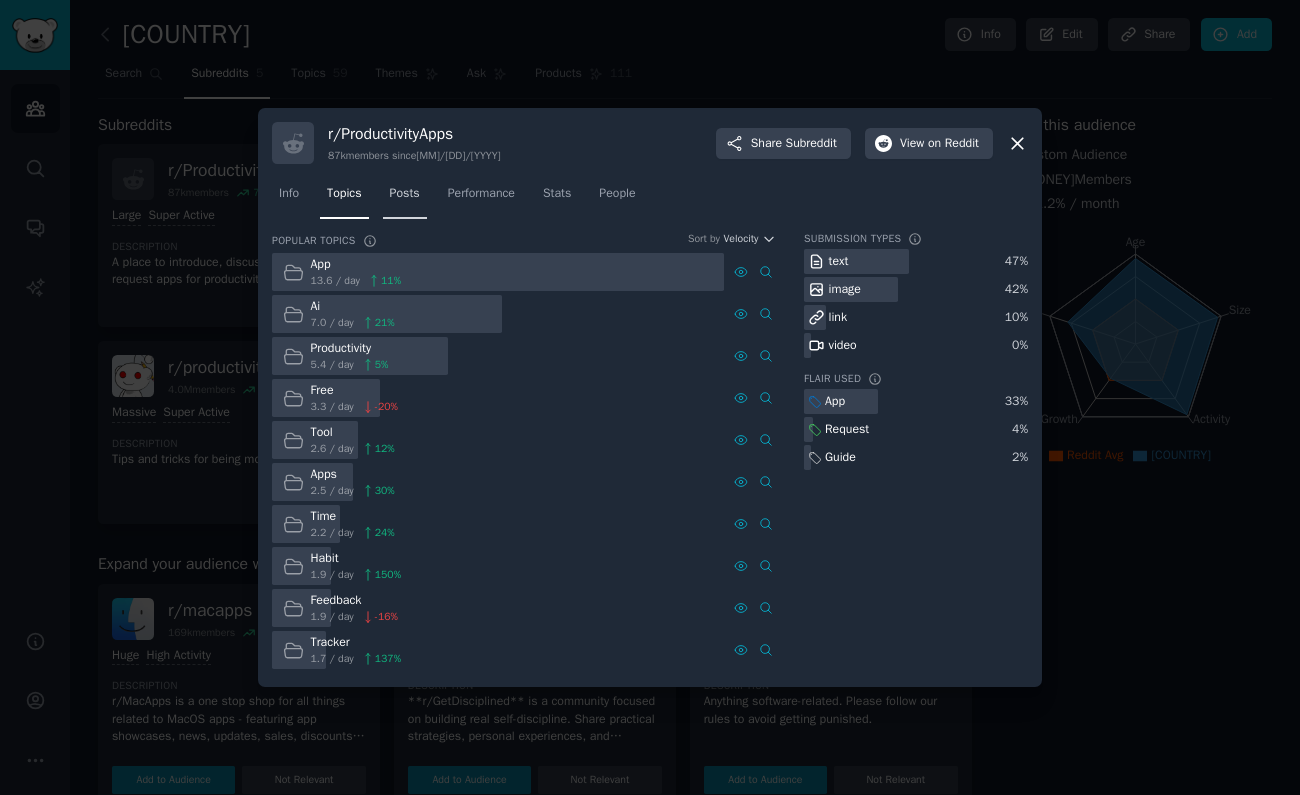 click on "Posts" at bounding box center (405, 194) 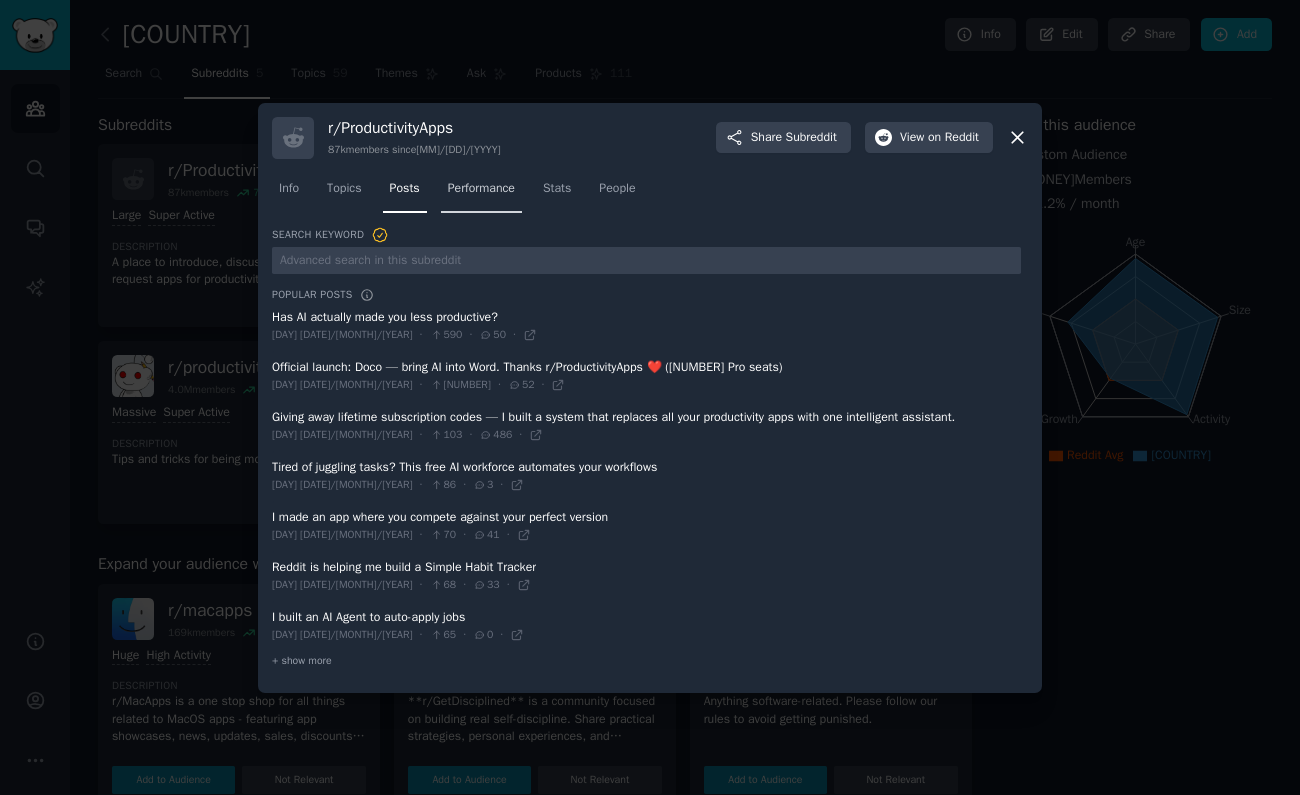 click on "Performance" at bounding box center [481, 189] 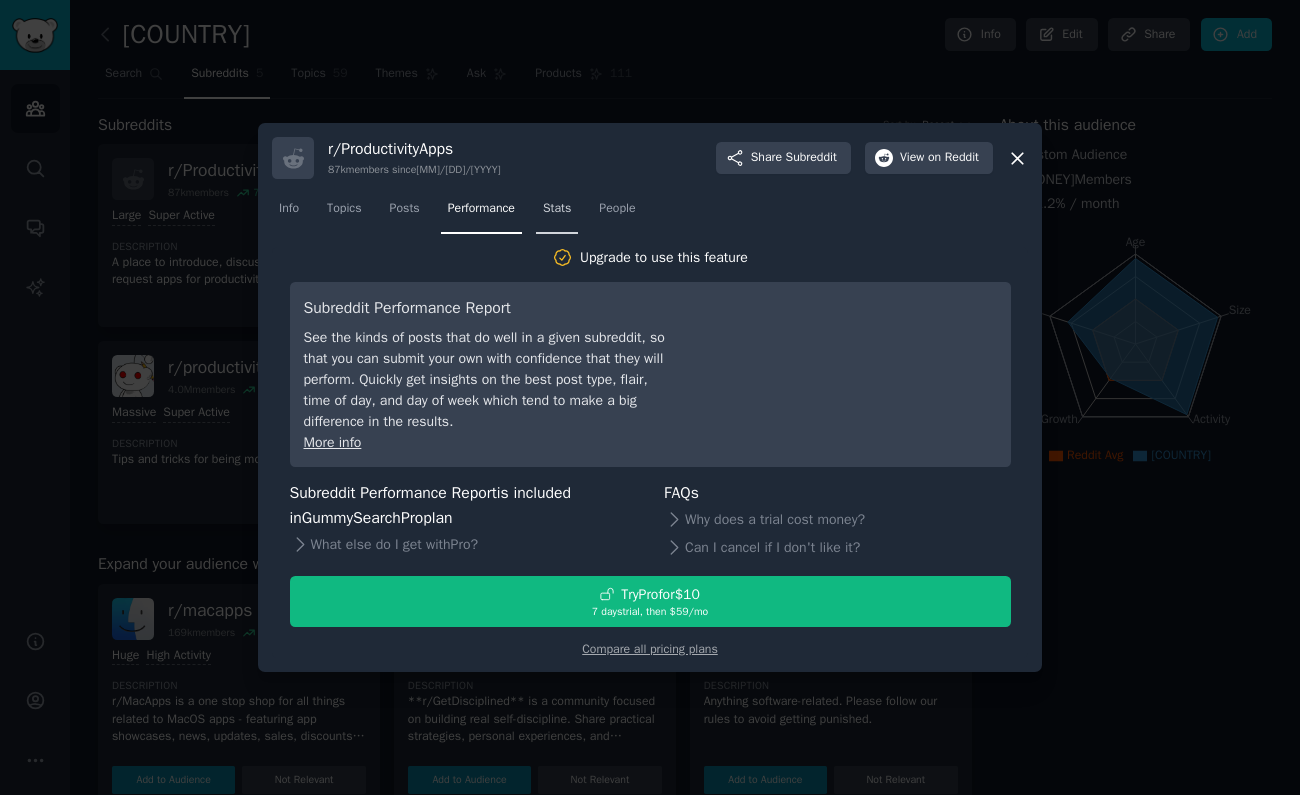 click on "Stats" at bounding box center [557, 209] 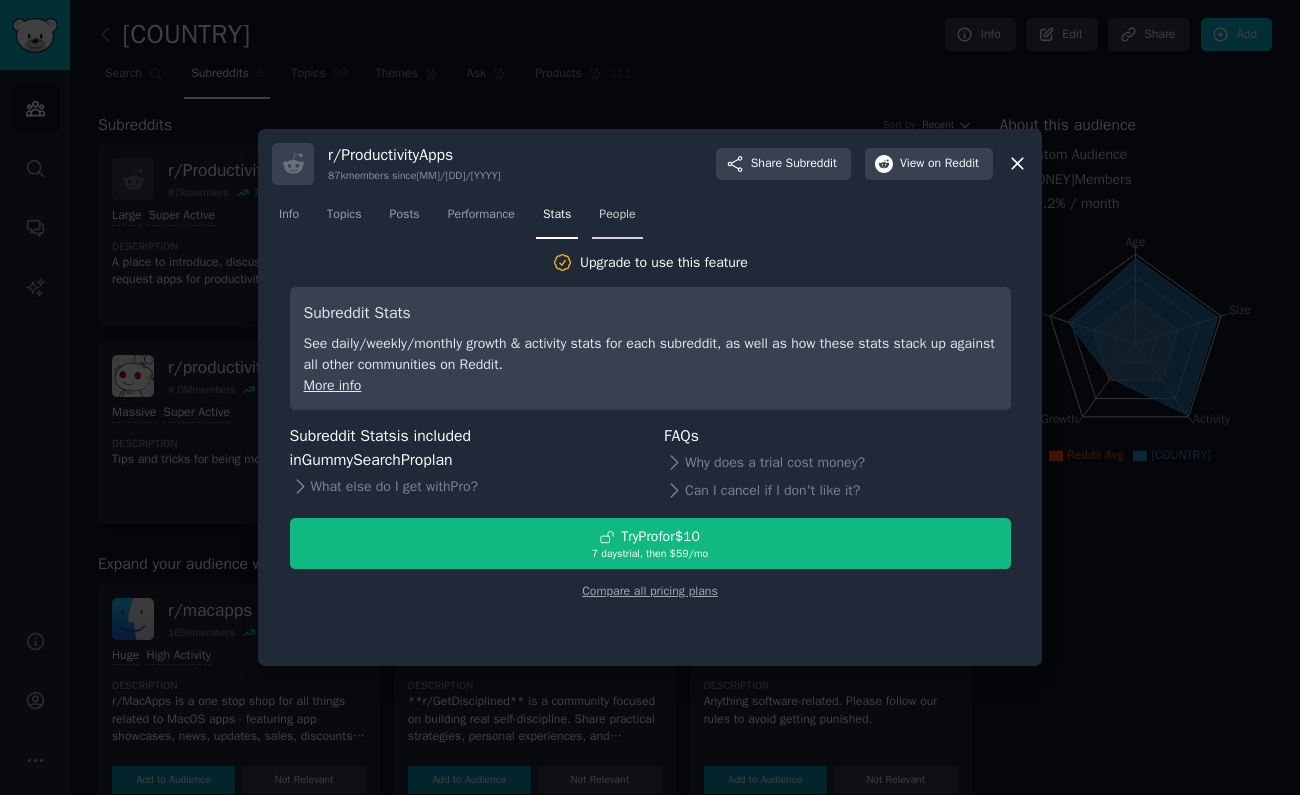 click on "People" at bounding box center [617, 219] 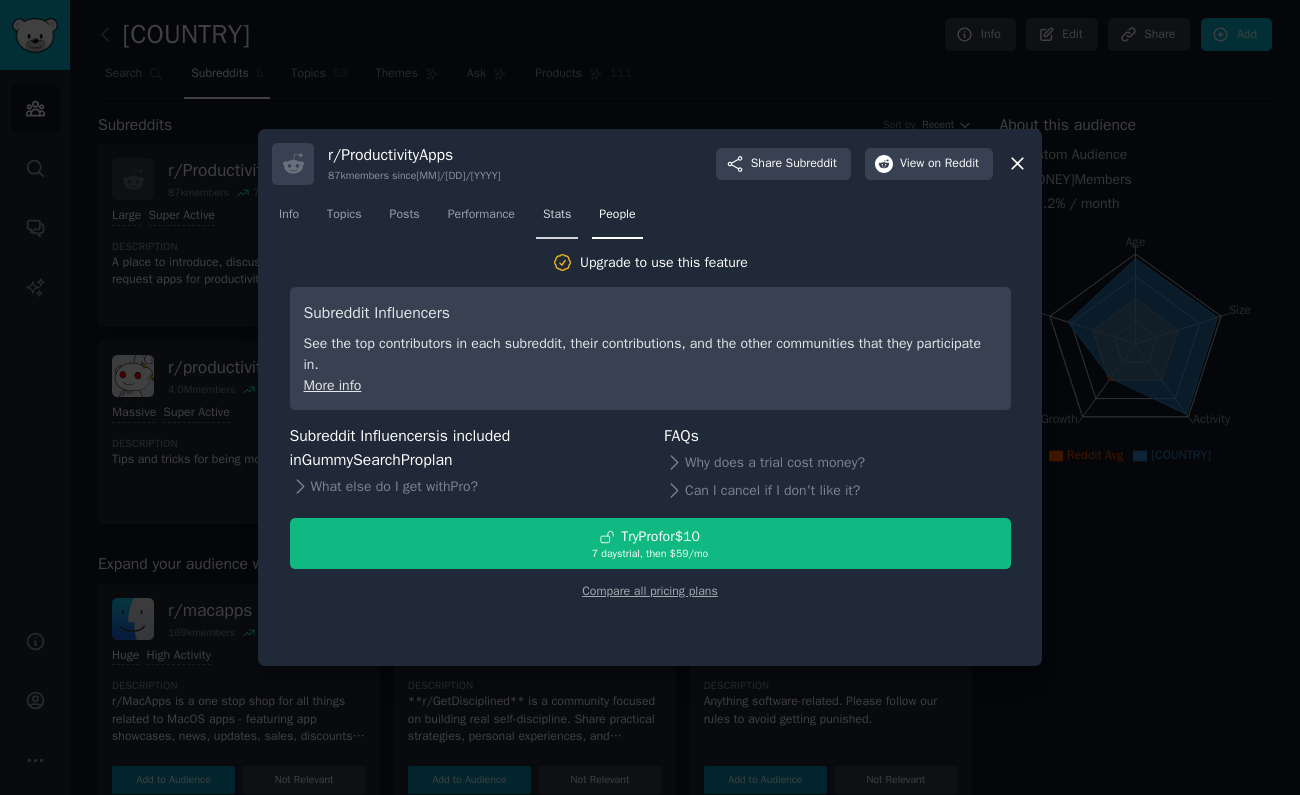 click on "Stats" at bounding box center [557, 219] 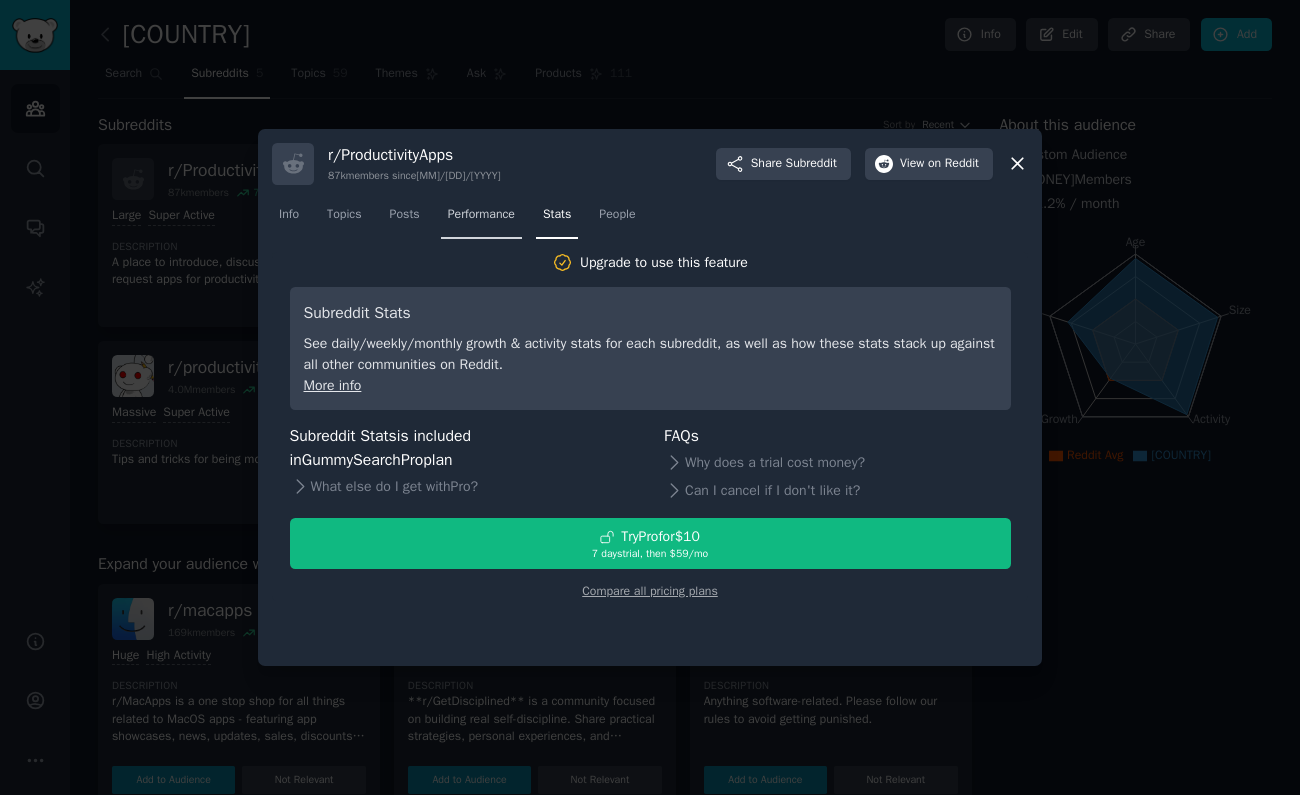 click on "Performance" at bounding box center [481, 219] 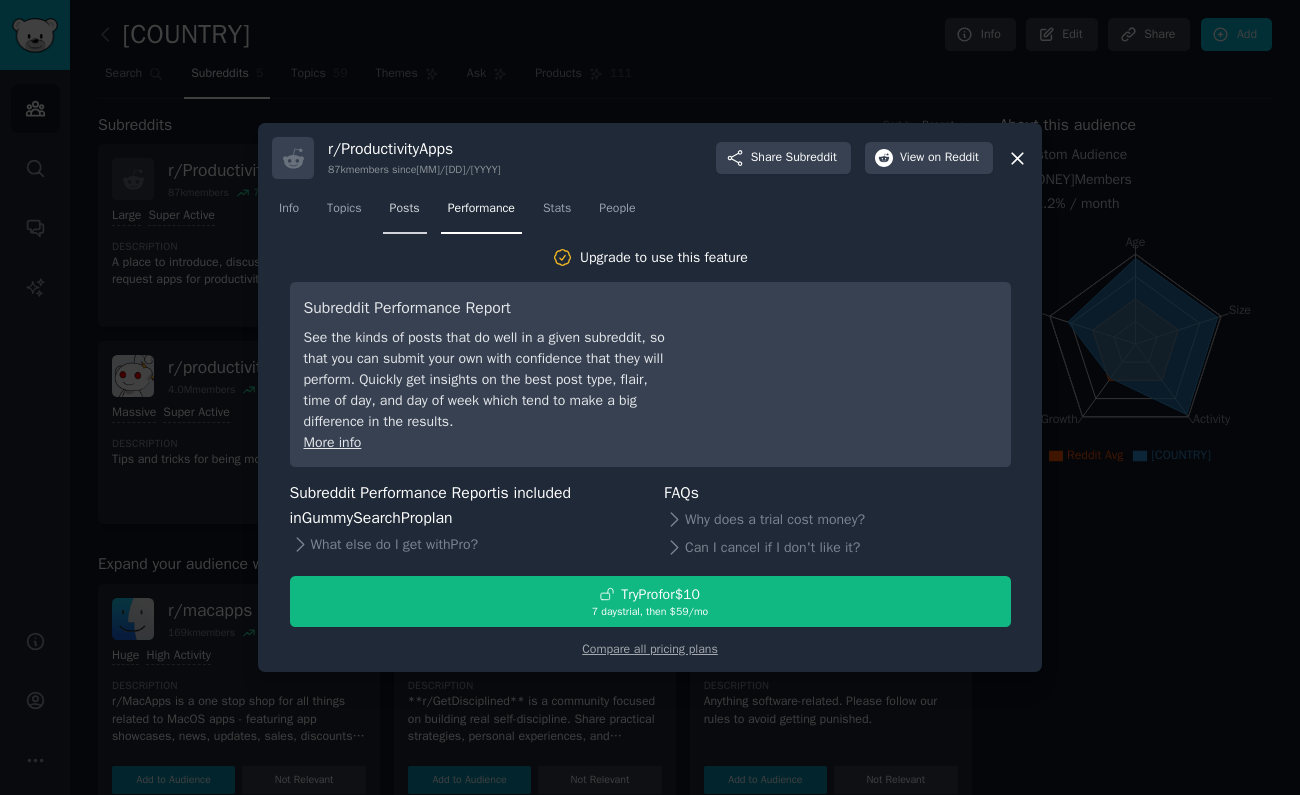 click on "Posts" at bounding box center (405, 209) 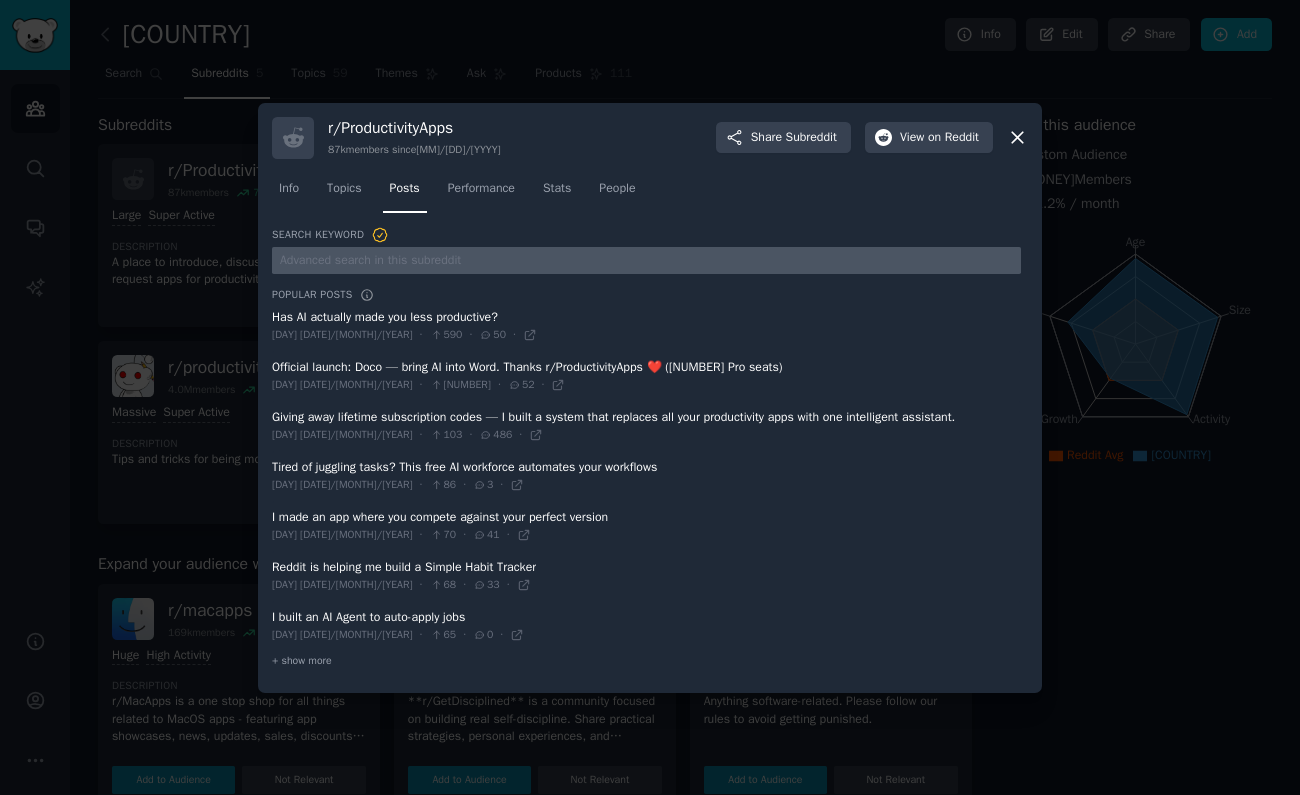 click at bounding box center (646, 260) 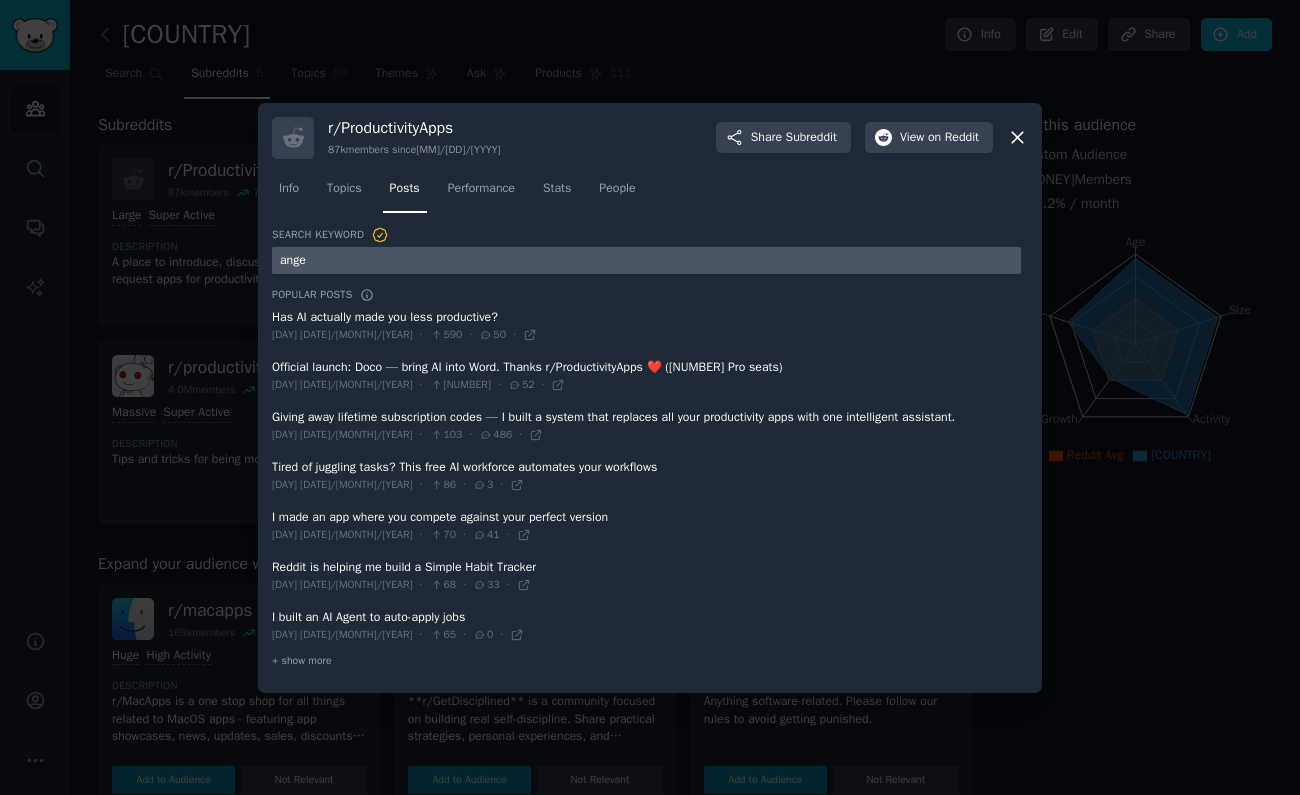 type on "anger" 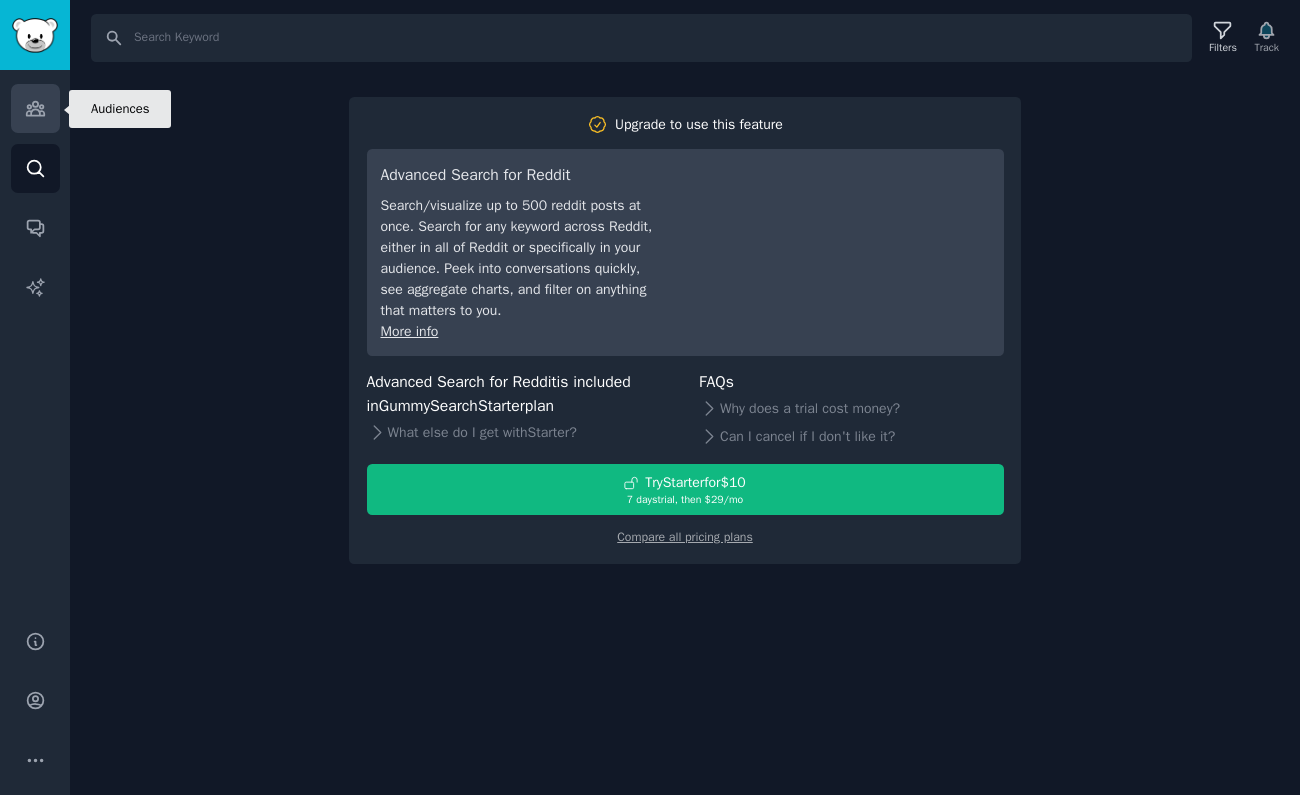 click 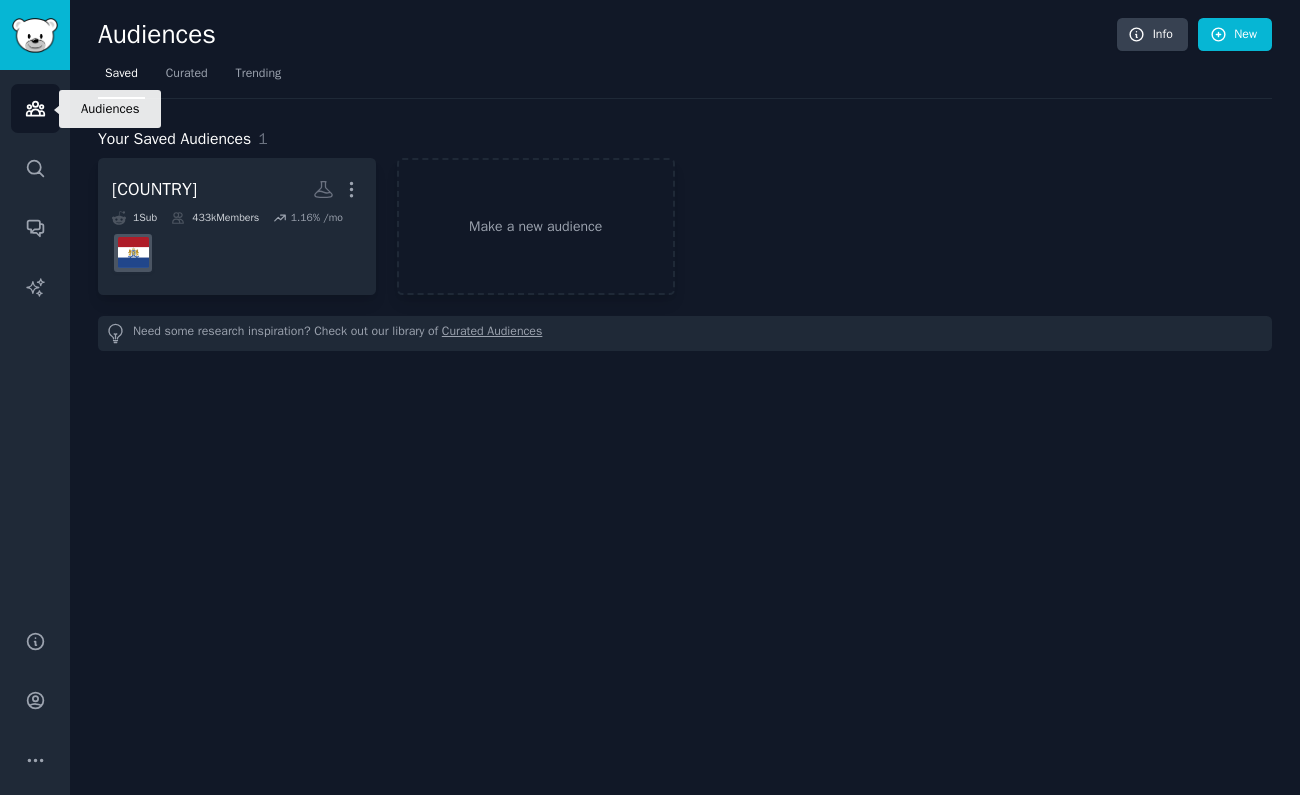 click on "Audiences" at bounding box center [35, 108] 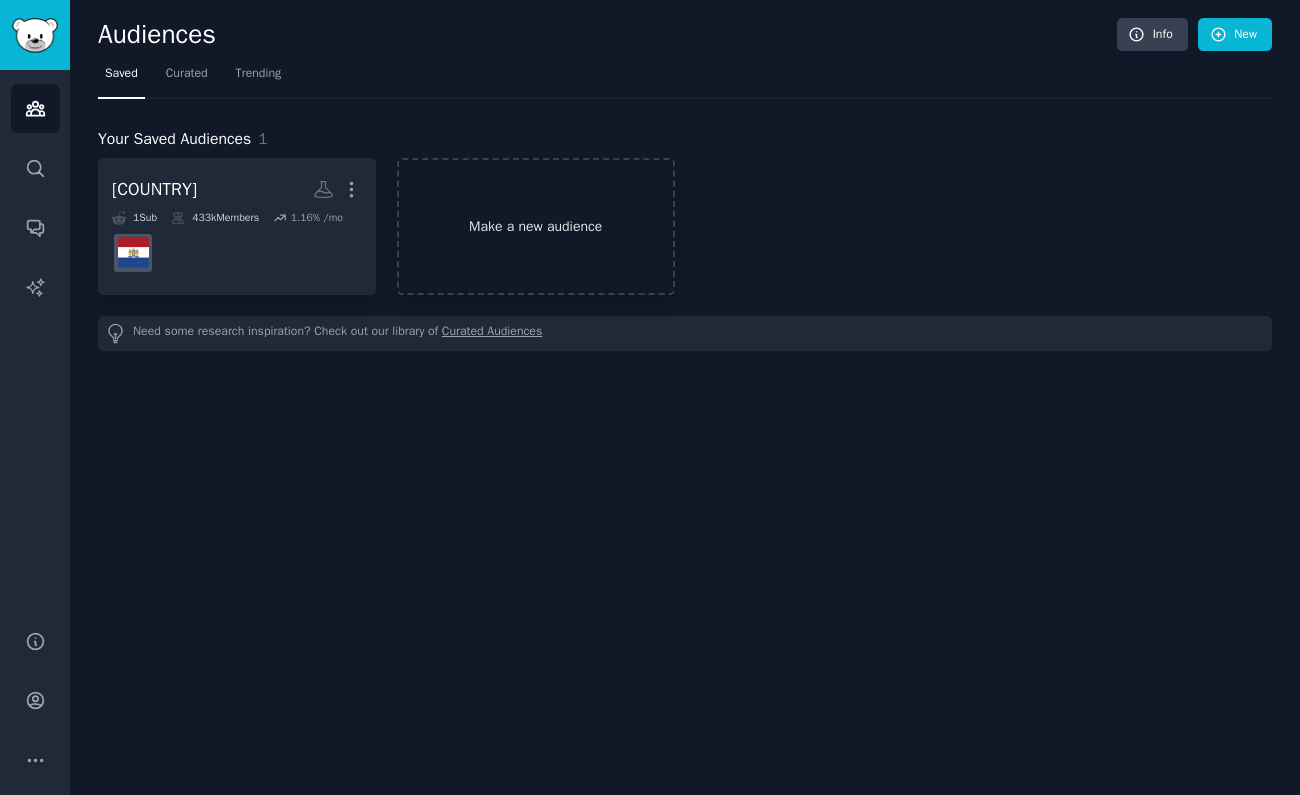 click on "Make a new audience" at bounding box center [536, 226] 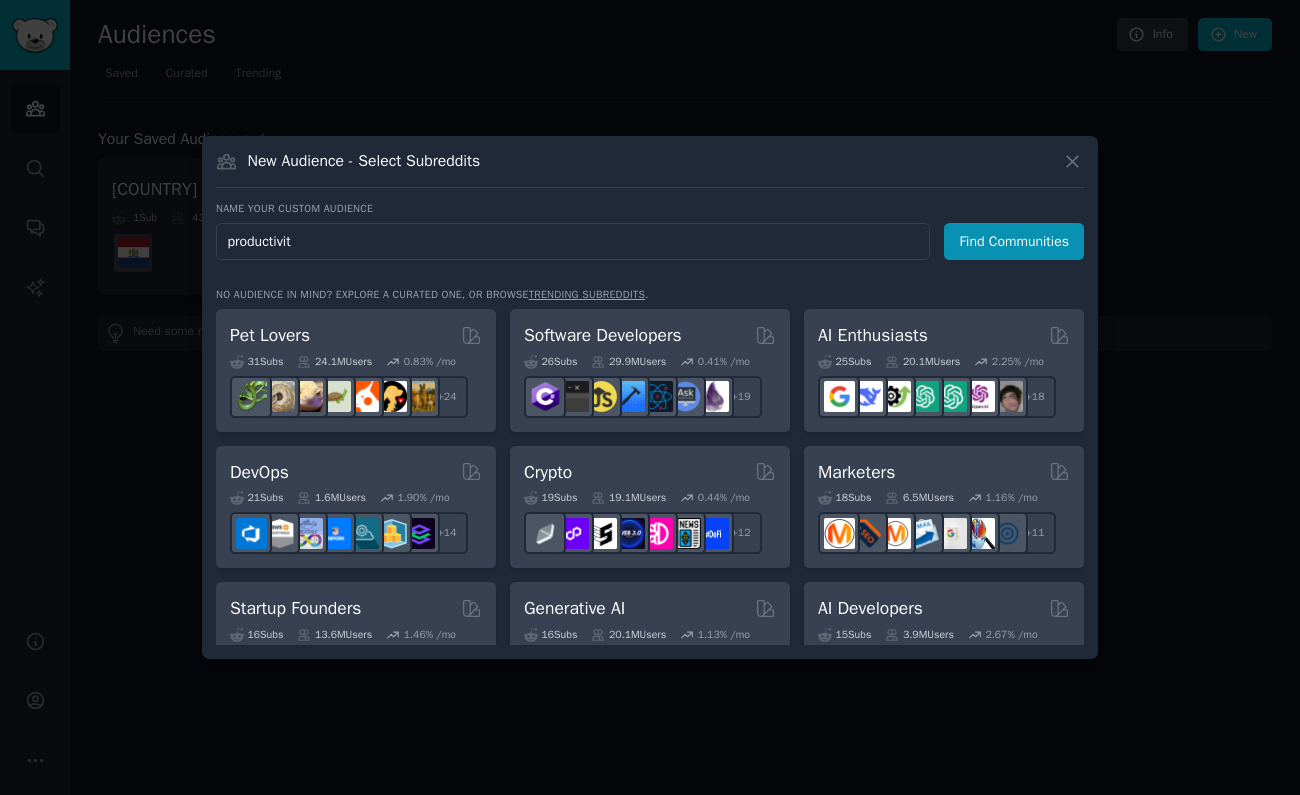 type on "productivity" 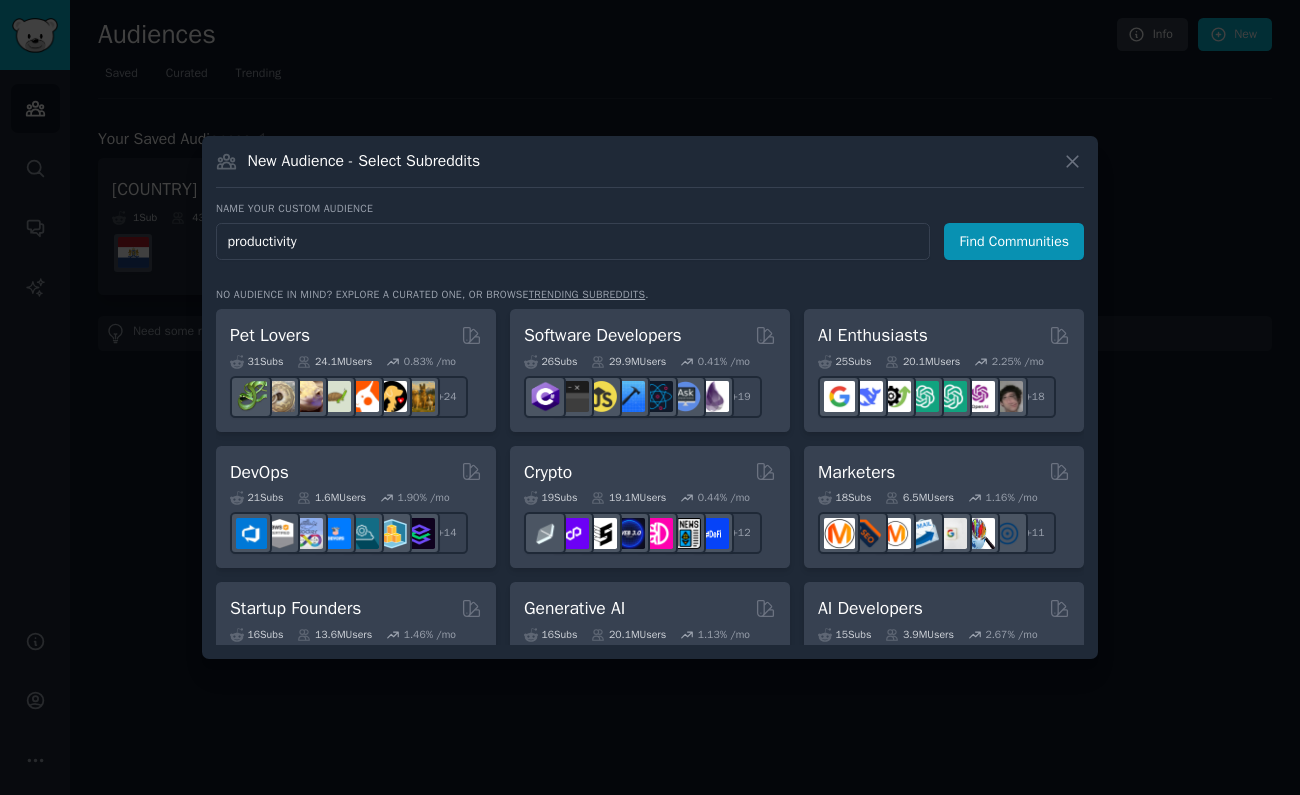 click on "Find Communities" at bounding box center (1014, 241) 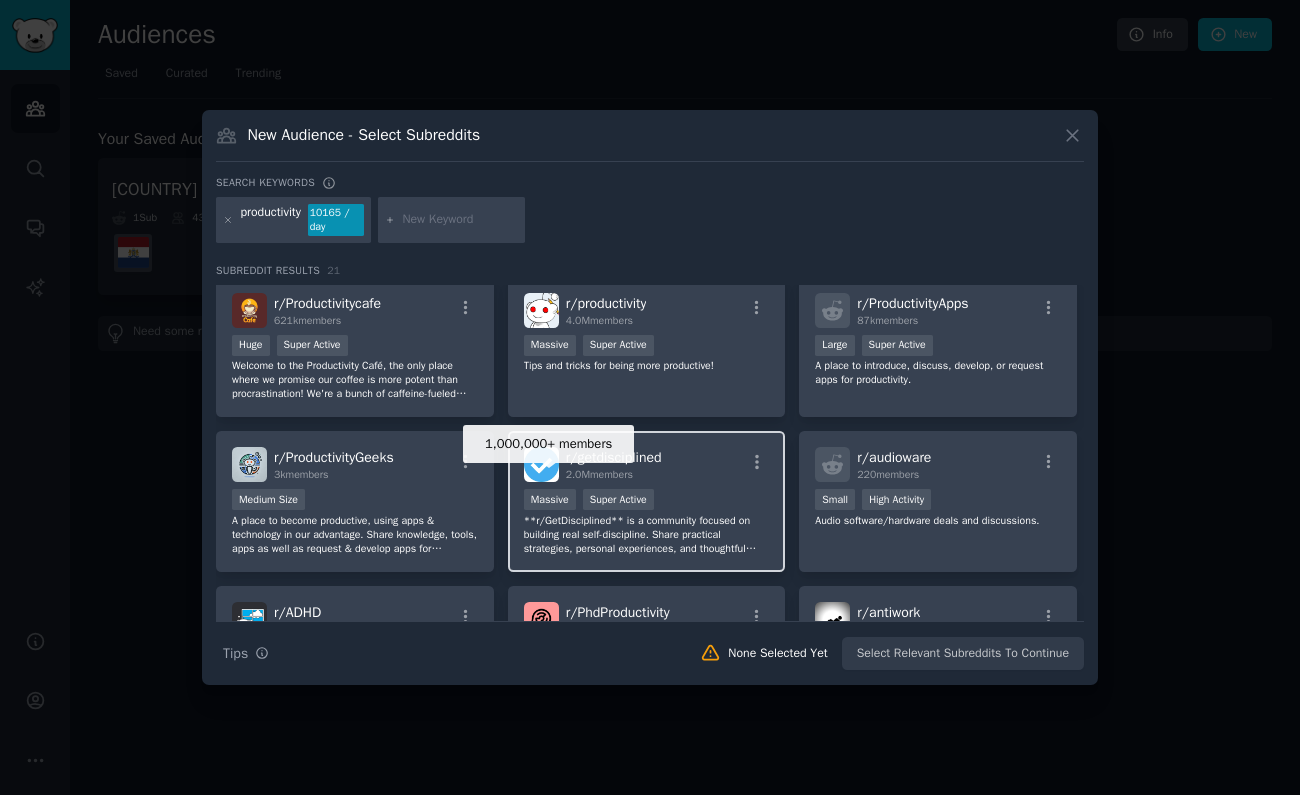 scroll, scrollTop: 0, scrollLeft: 0, axis: both 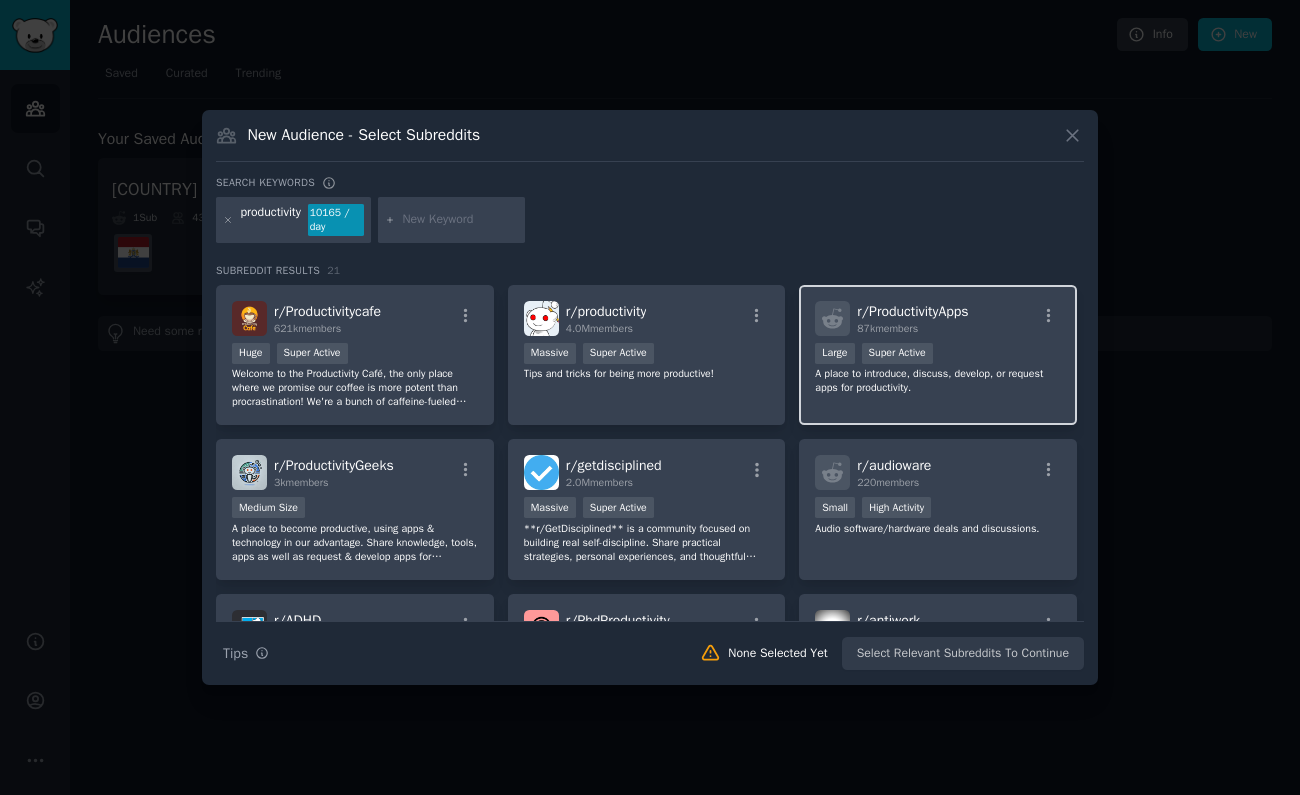 click on "r/ ProductivityApps" at bounding box center (912, 311) 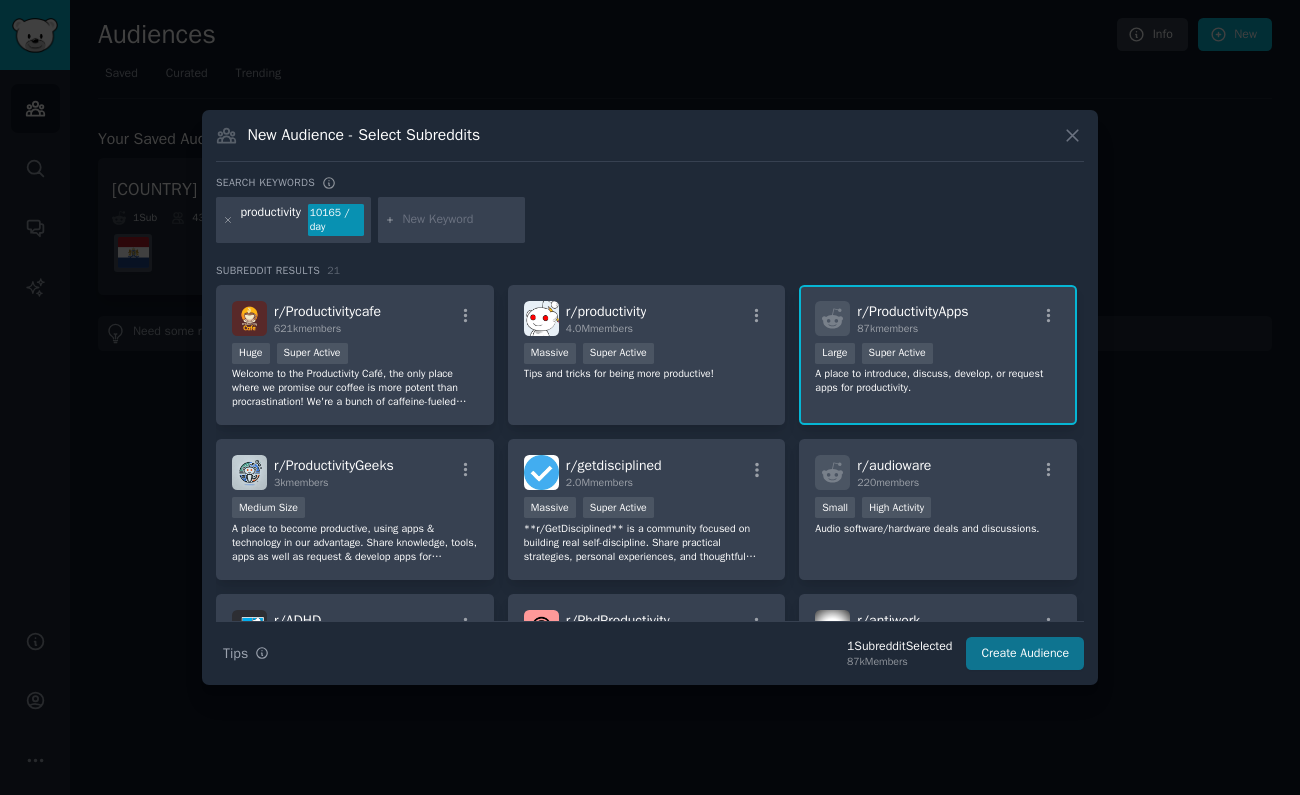 click on "Create Audience" at bounding box center [1025, 654] 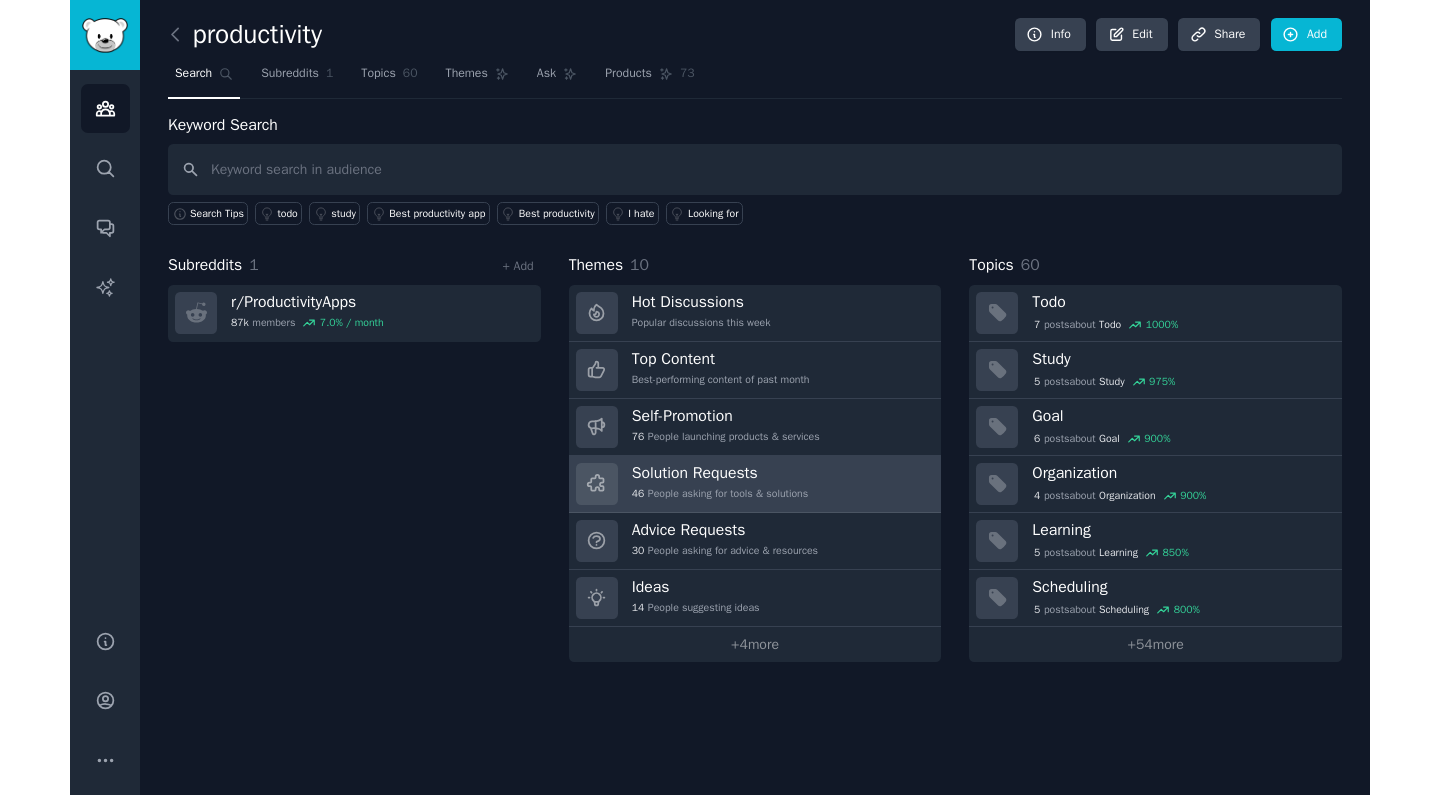 scroll, scrollTop: 0, scrollLeft: 0, axis: both 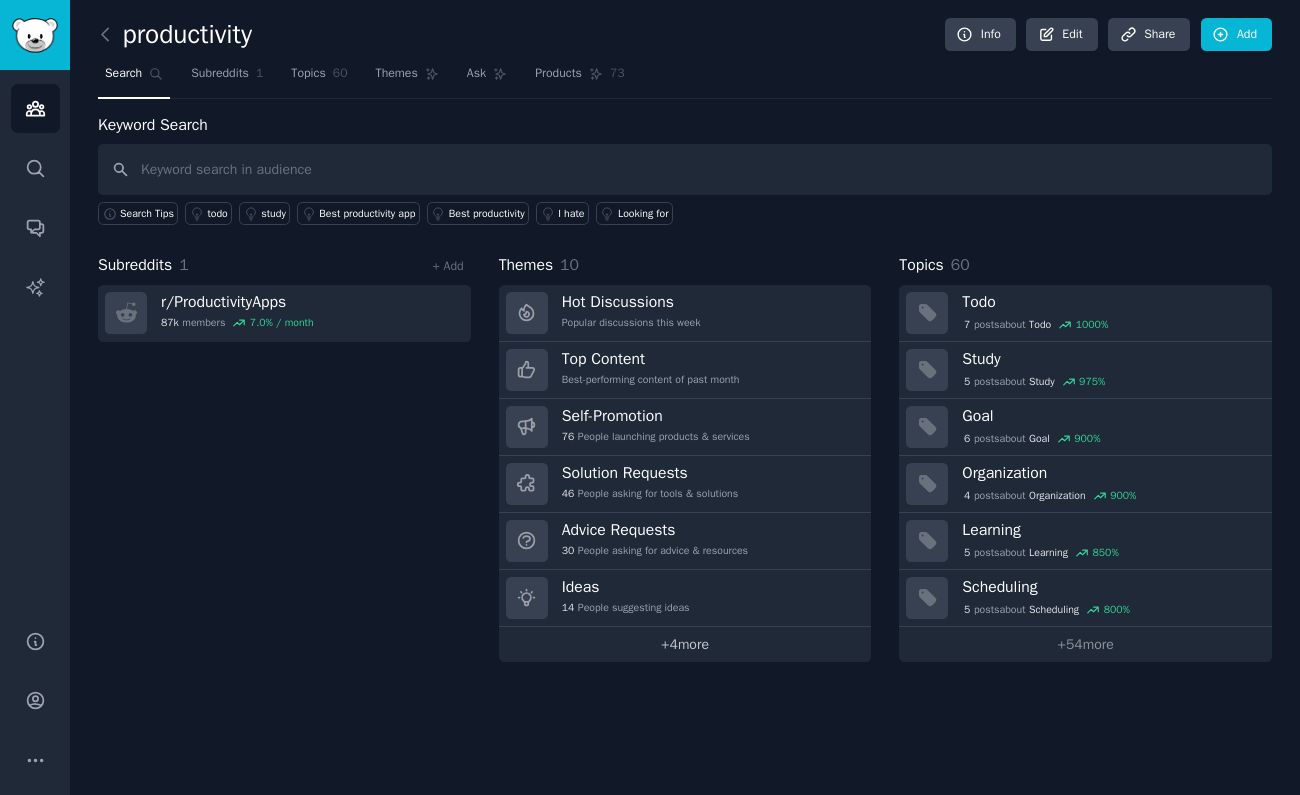 click on "+  4  more" at bounding box center [685, 644] 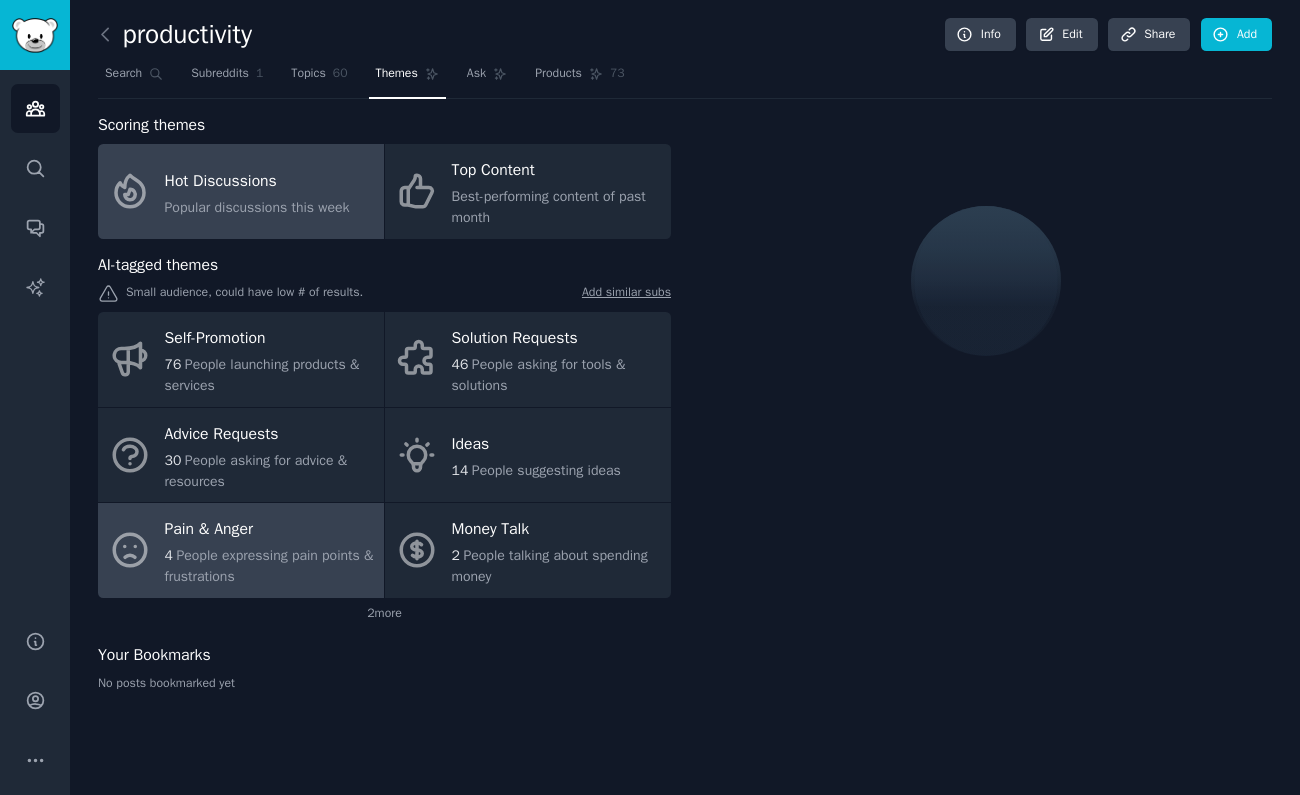 click on "Pain & Anger" at bounding box center (269, 530) 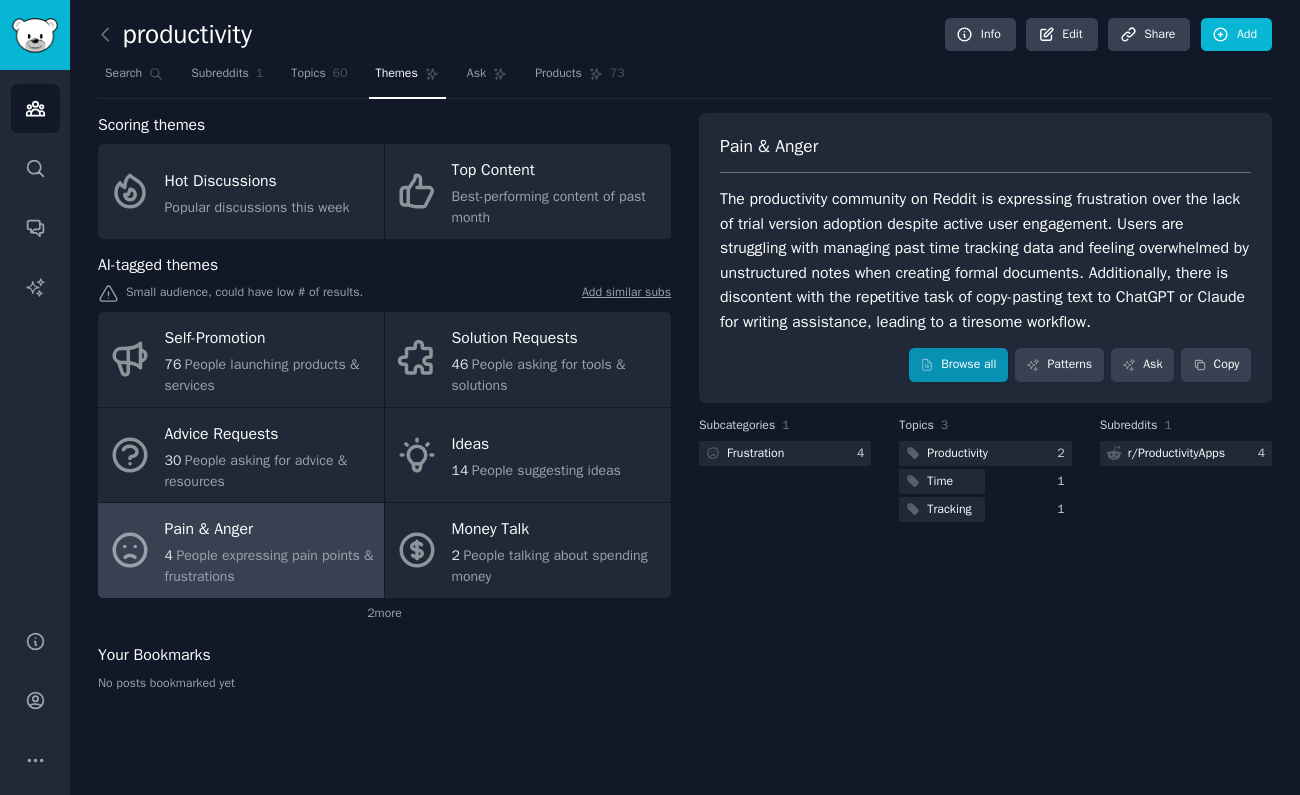 click on "Browse all" at bounding box center [958, 365] 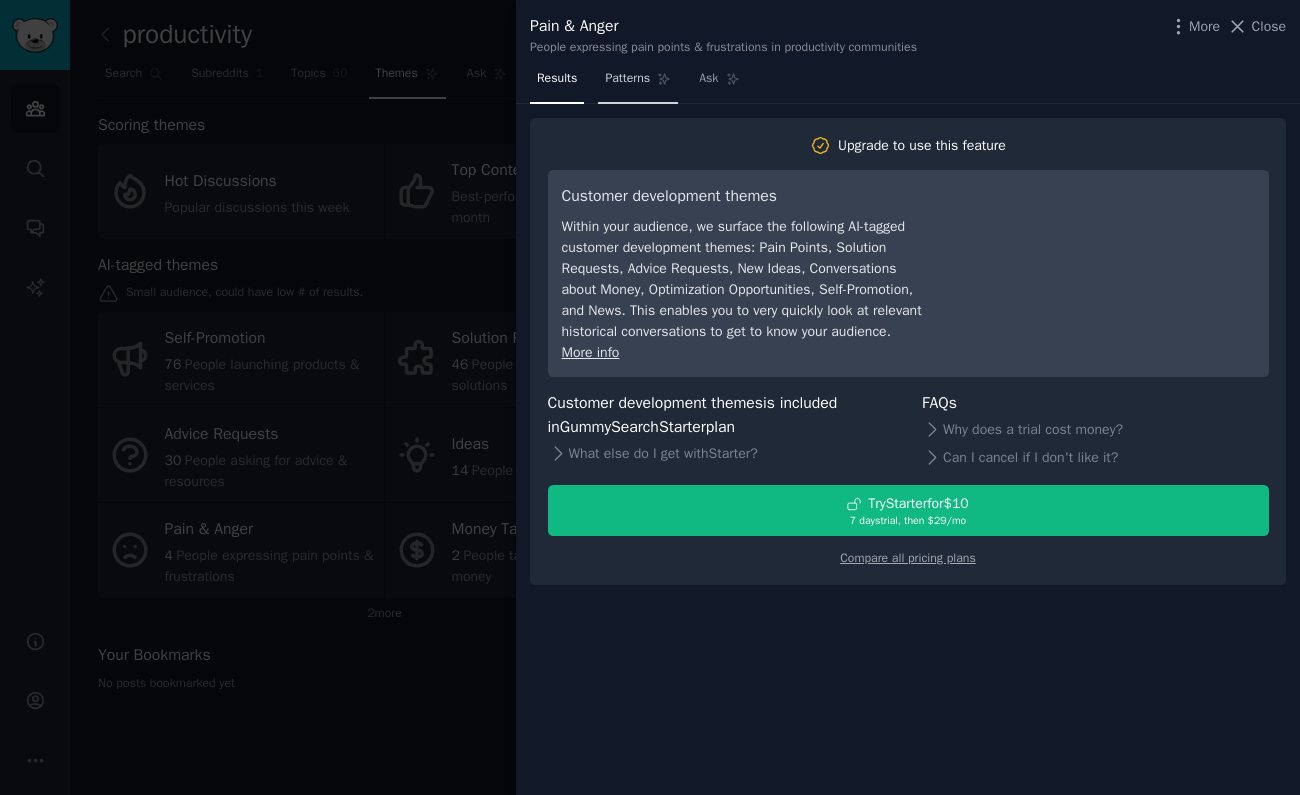 click on "Patterns" at bounding box center (638, 83) 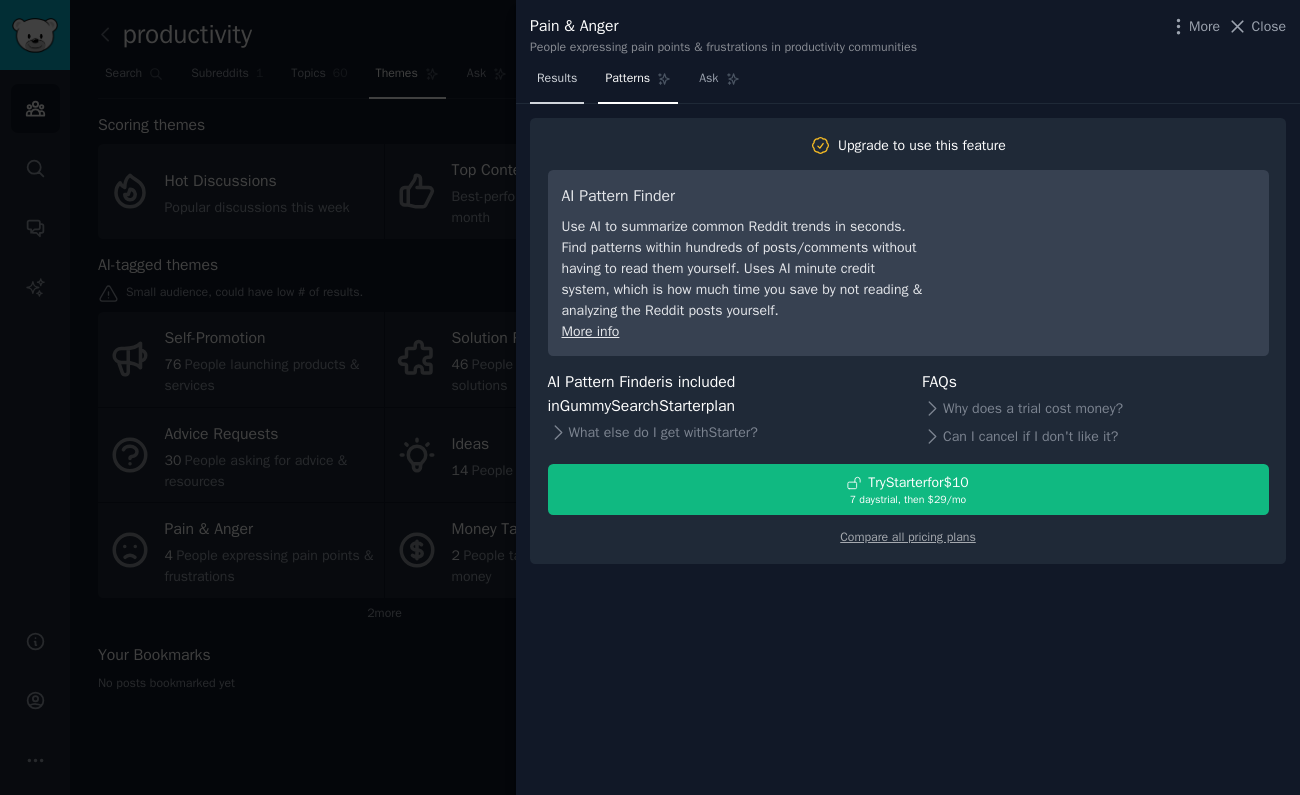 click on "Results" at bounding box center (557, 79) 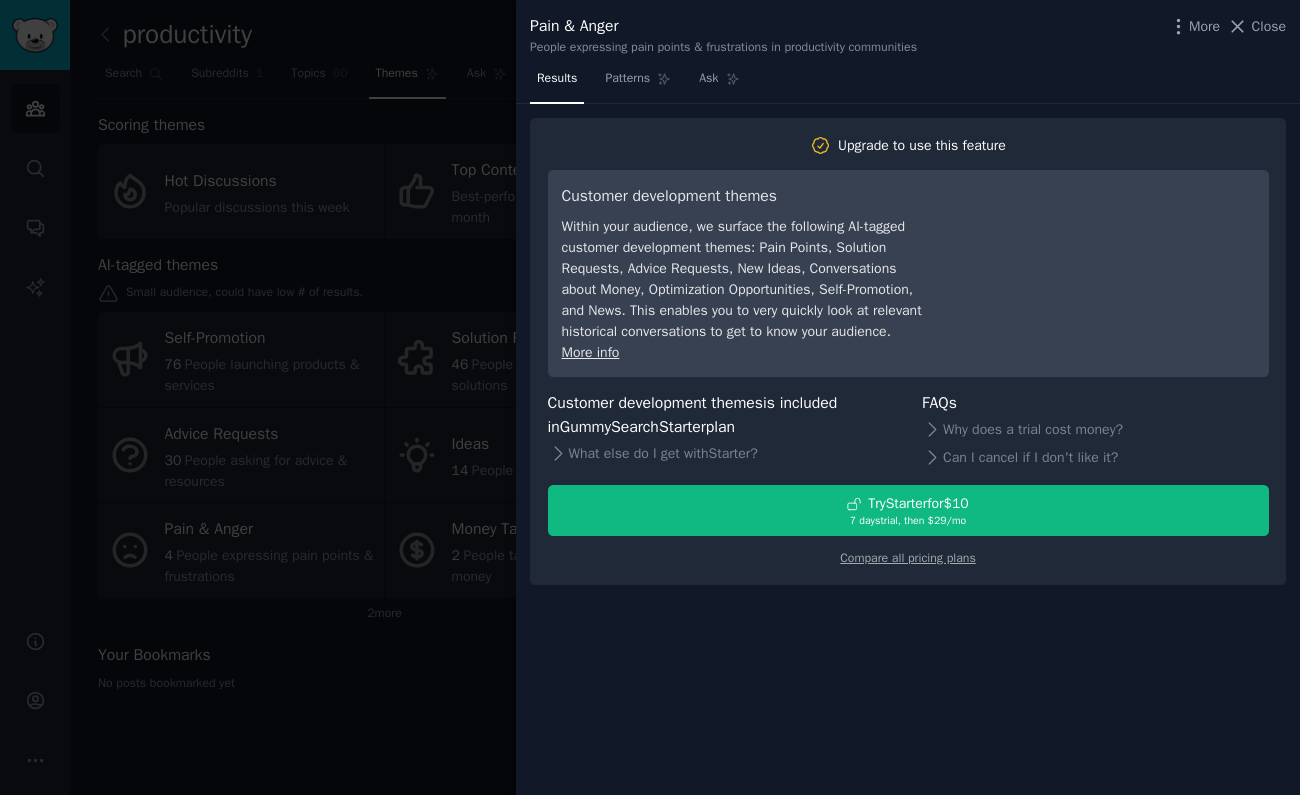 click at bounding box center (650, 397) 